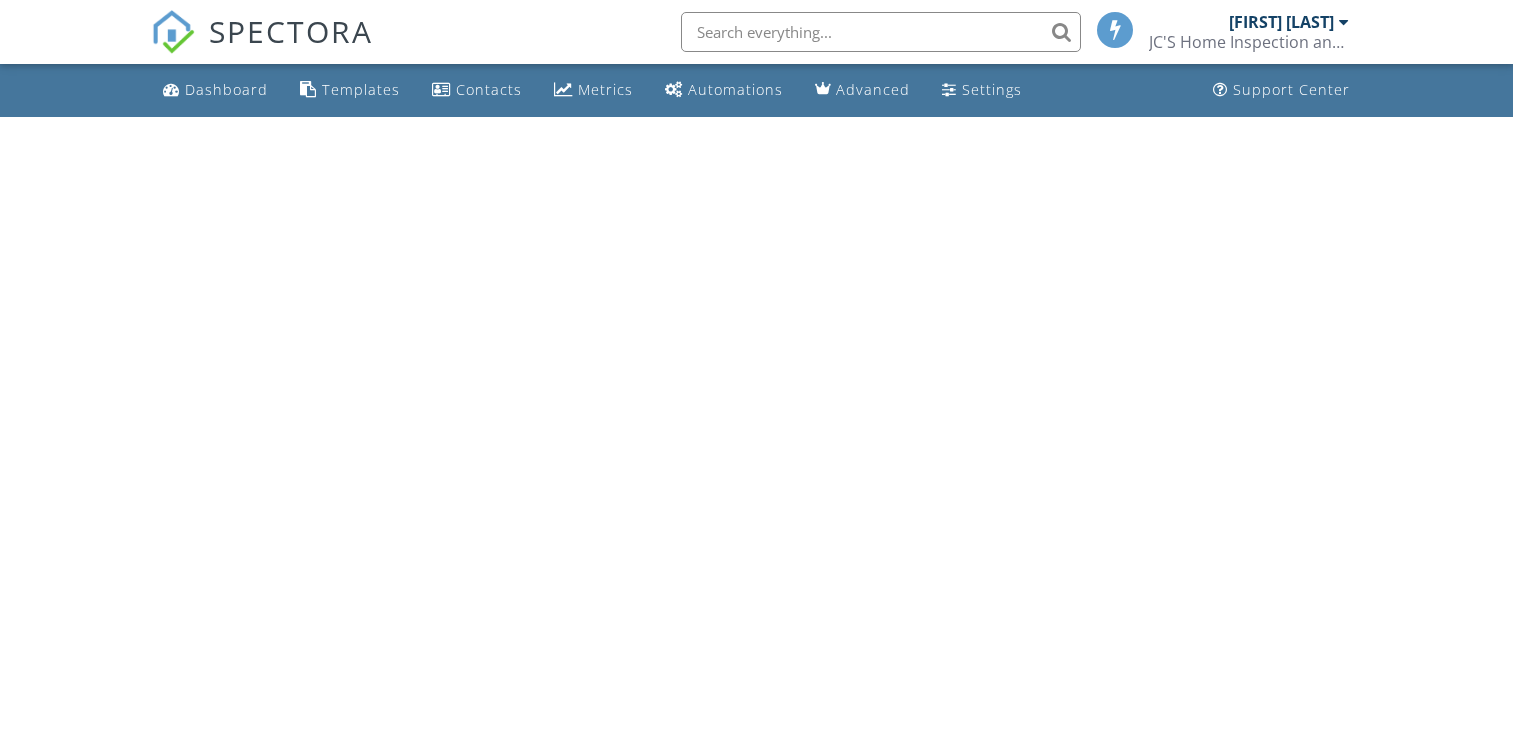 scroll, scrollTop: 0, scrollLeft: 0, axis: both 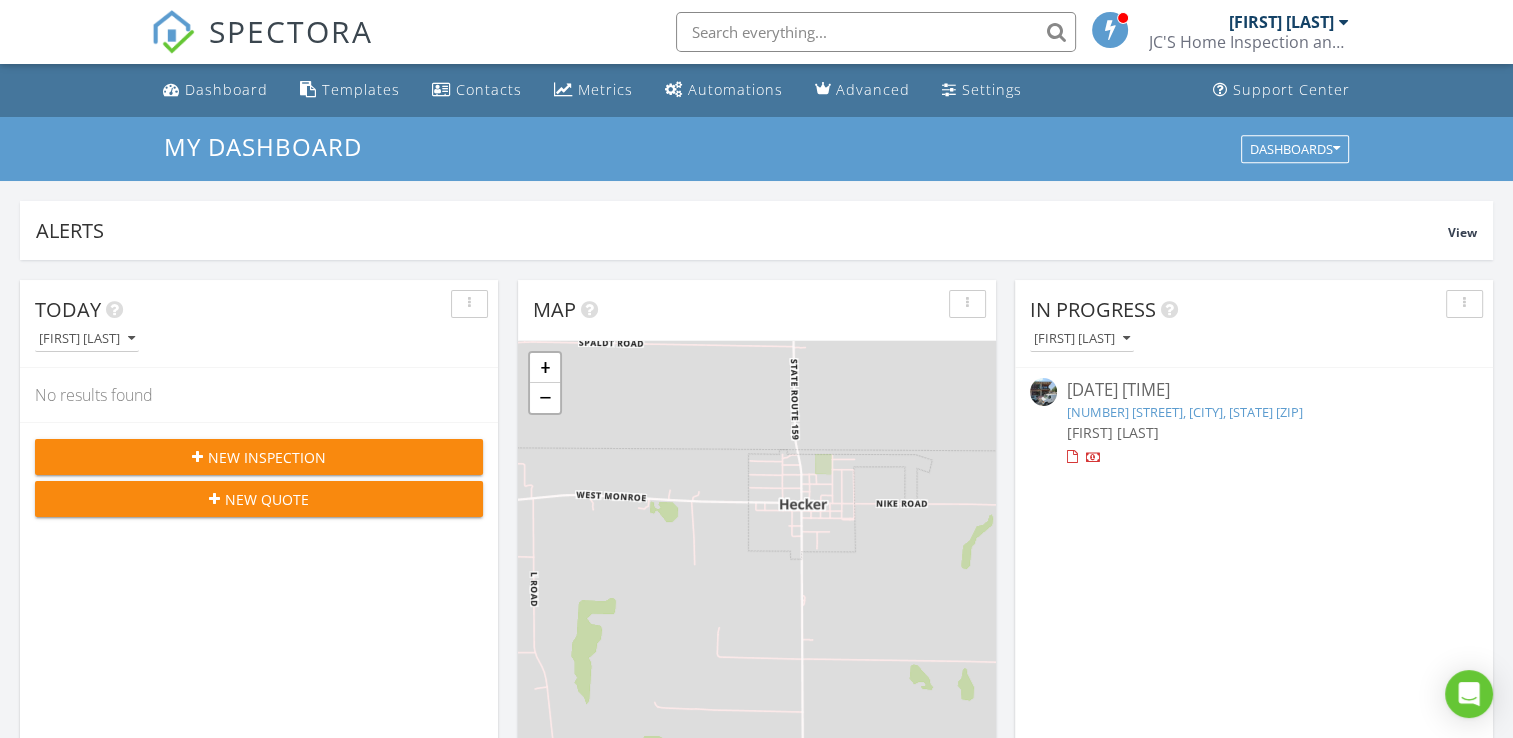 click on "1005 S Gaylord St , Denver, CO 80209" at bounding box center (1185, 412) 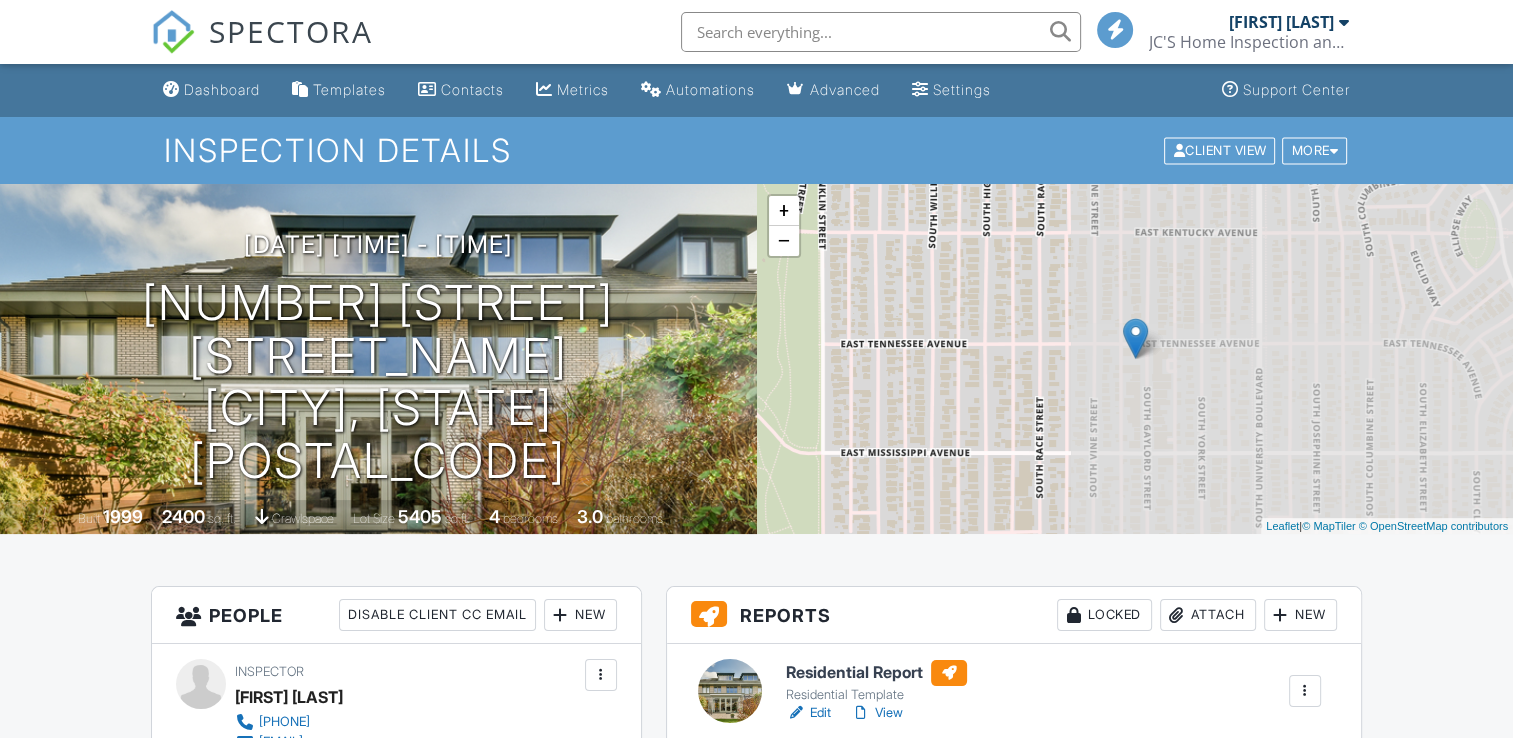 scroll, scrollTop: 216, scrollLeft: 0, axis: vertical 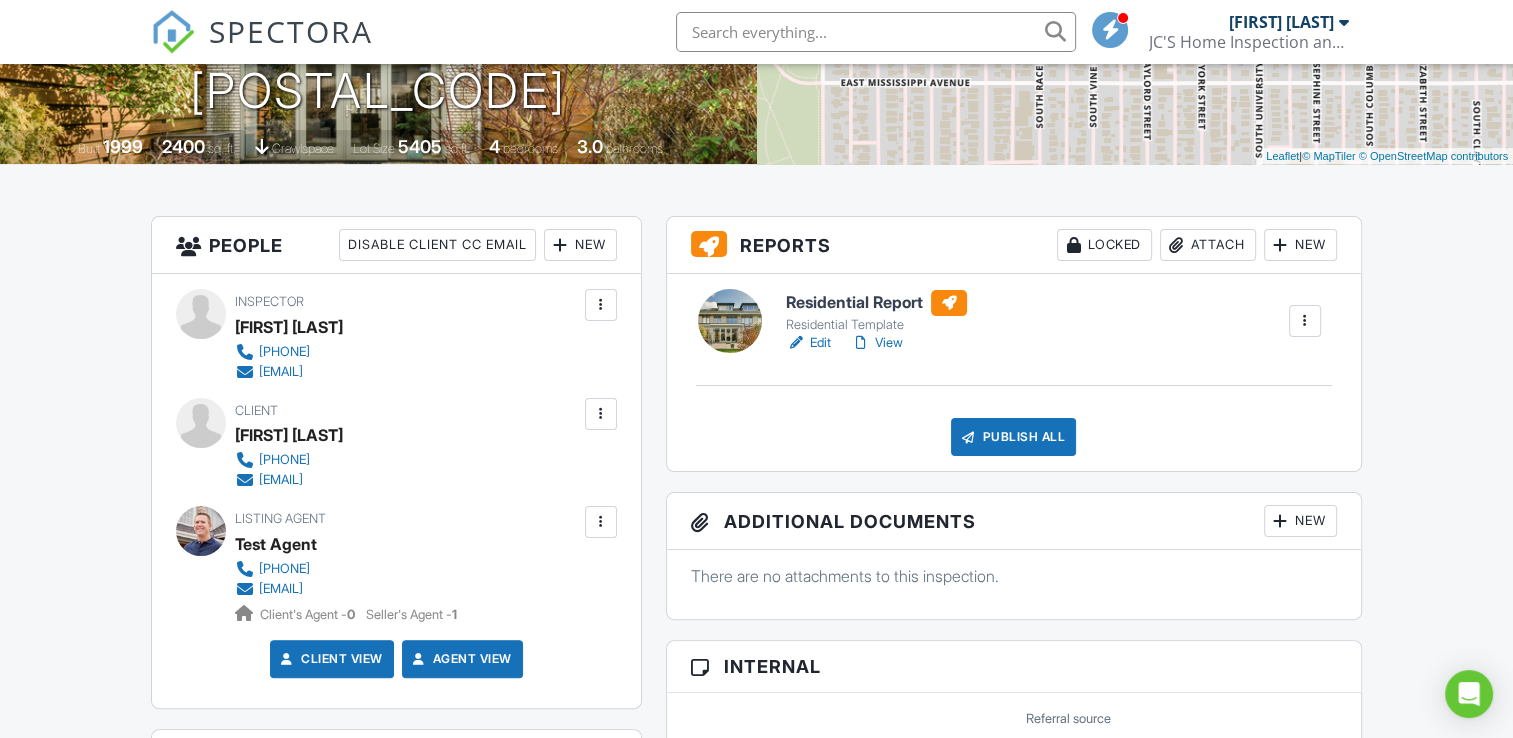 click on "View" at bounding box center [877, 343] 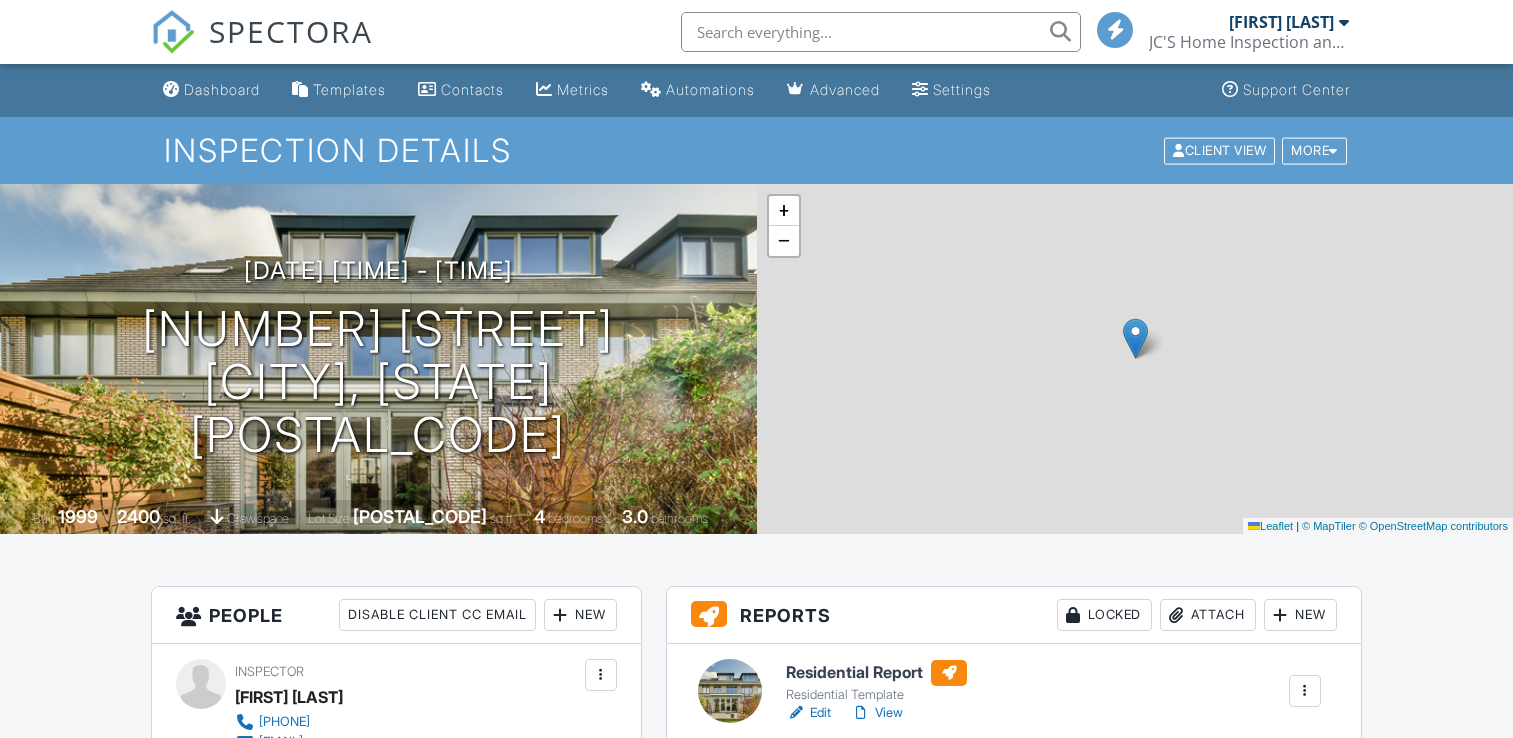 scroll, scrollTop: 0, scrollLeft: 0, axis: both 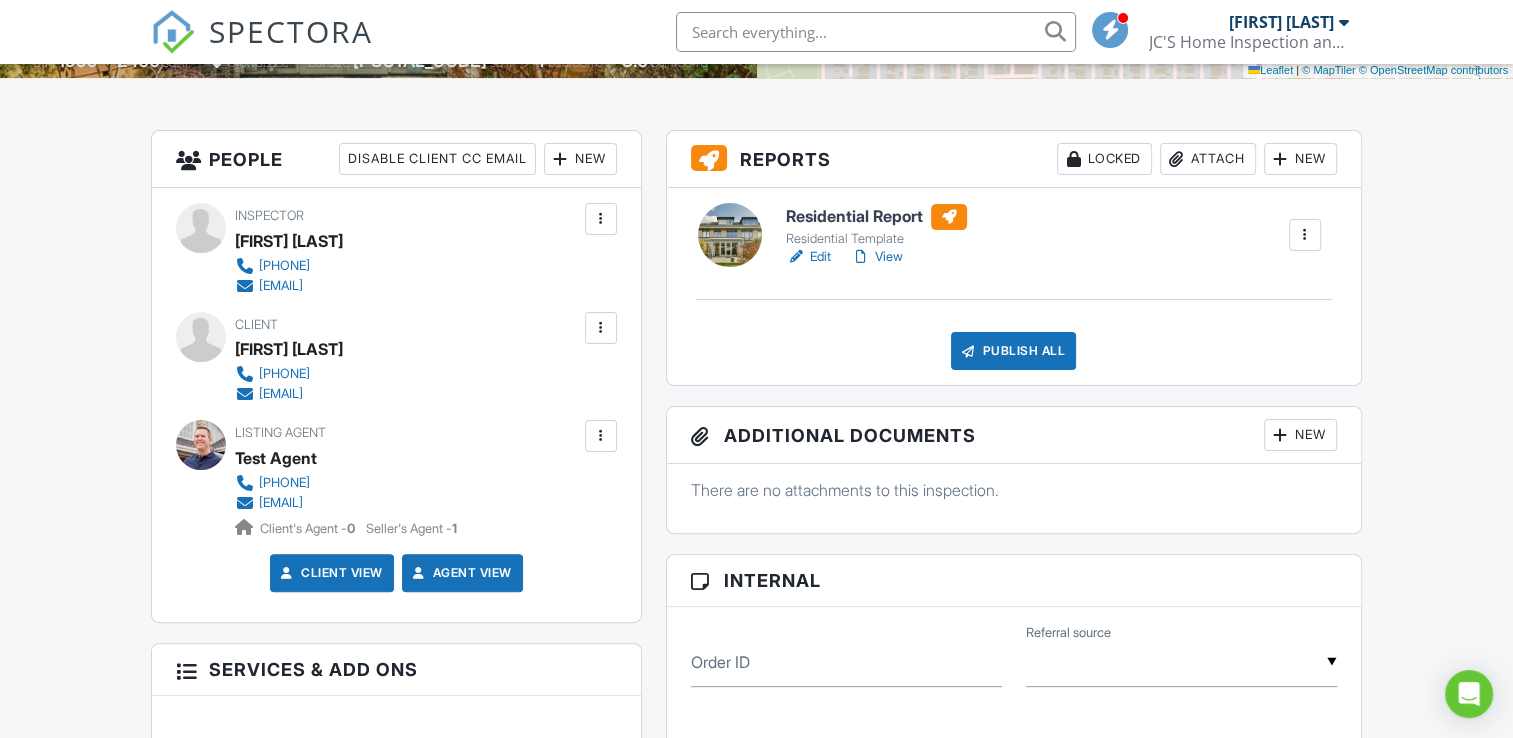 click on "View" at bounding box center (877, 257) 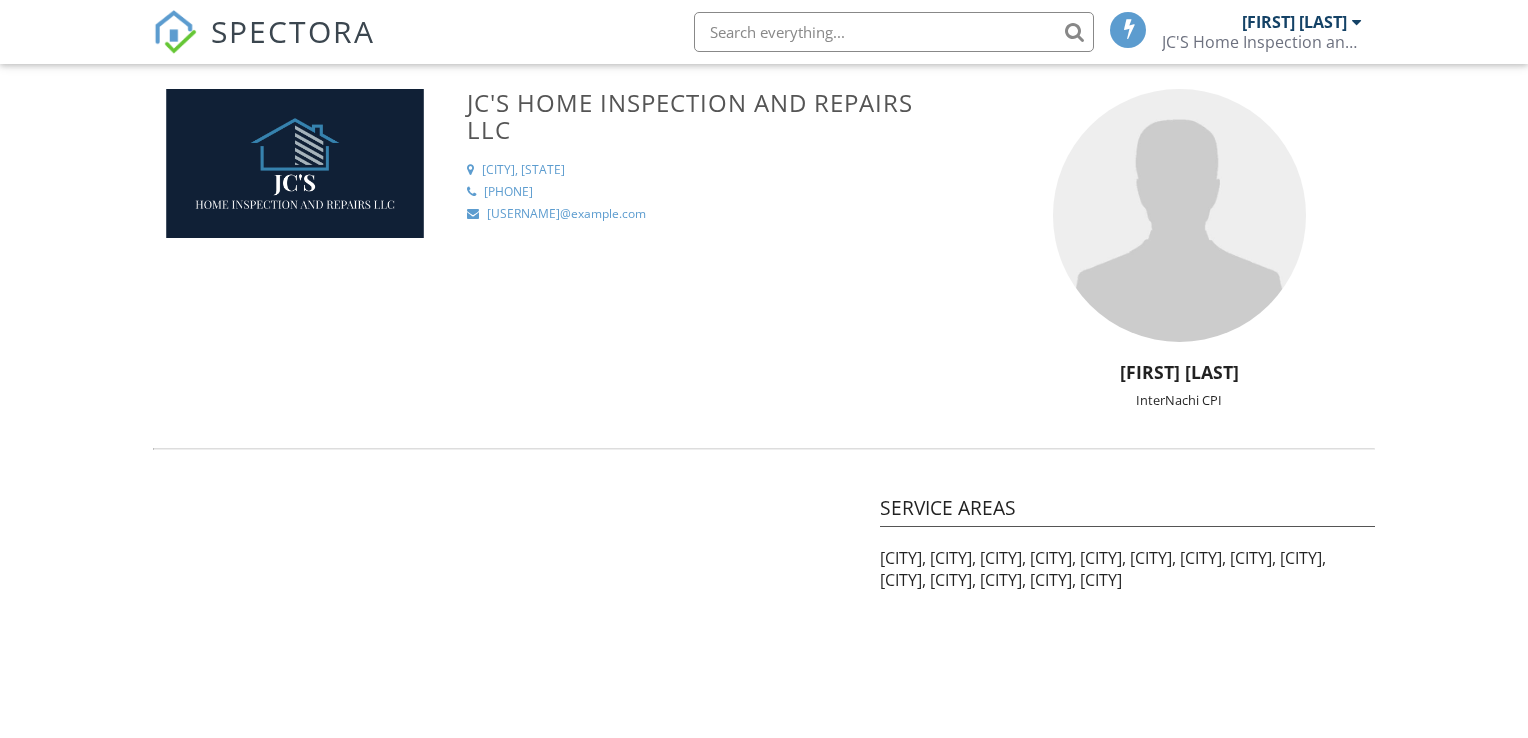 scroll, scrollTop: 0, scrollLeft: 0, axis: both 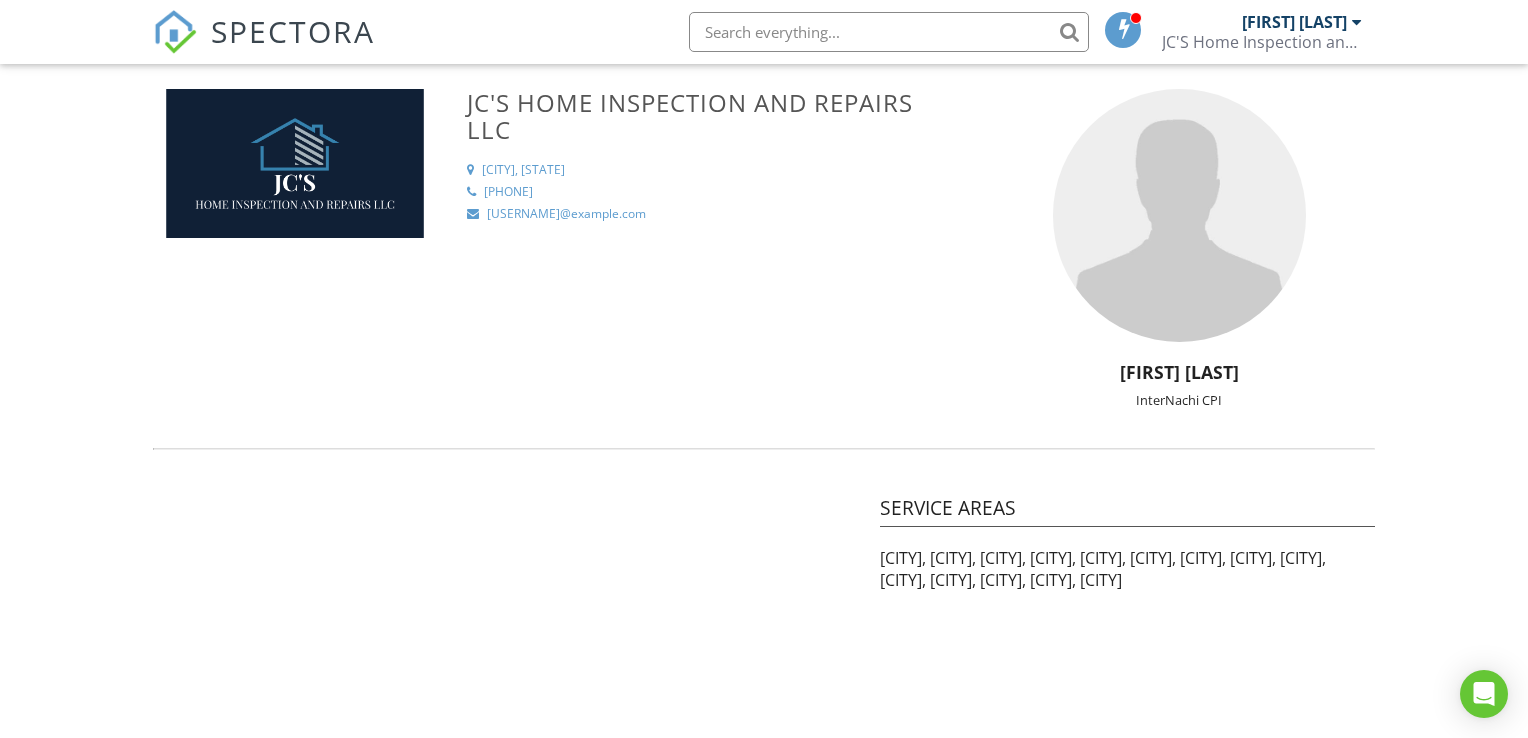 click on "[FIRST] [LAST]" at bounding box center (1294, 22) 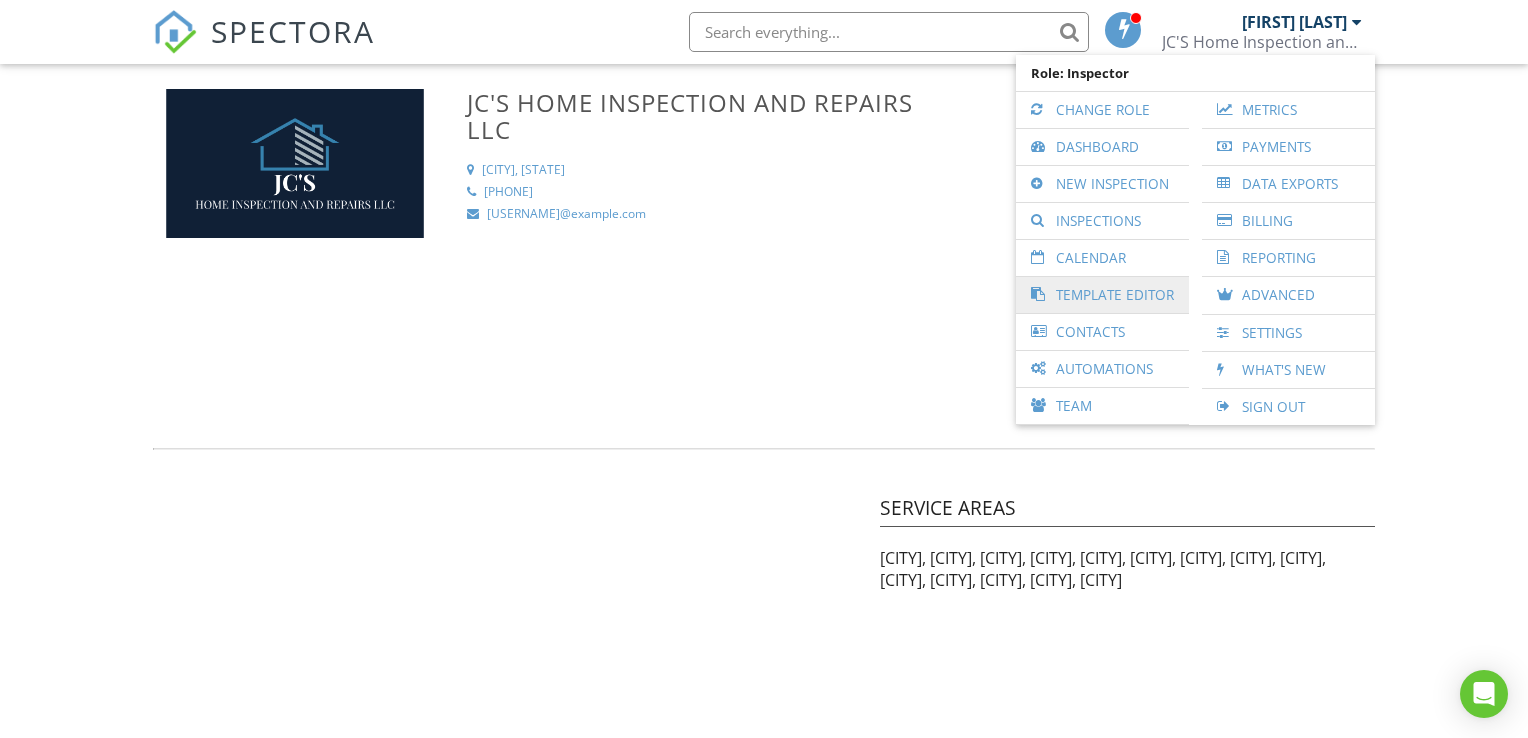 click on "Template Editor" at bounding box center [1102, 295] 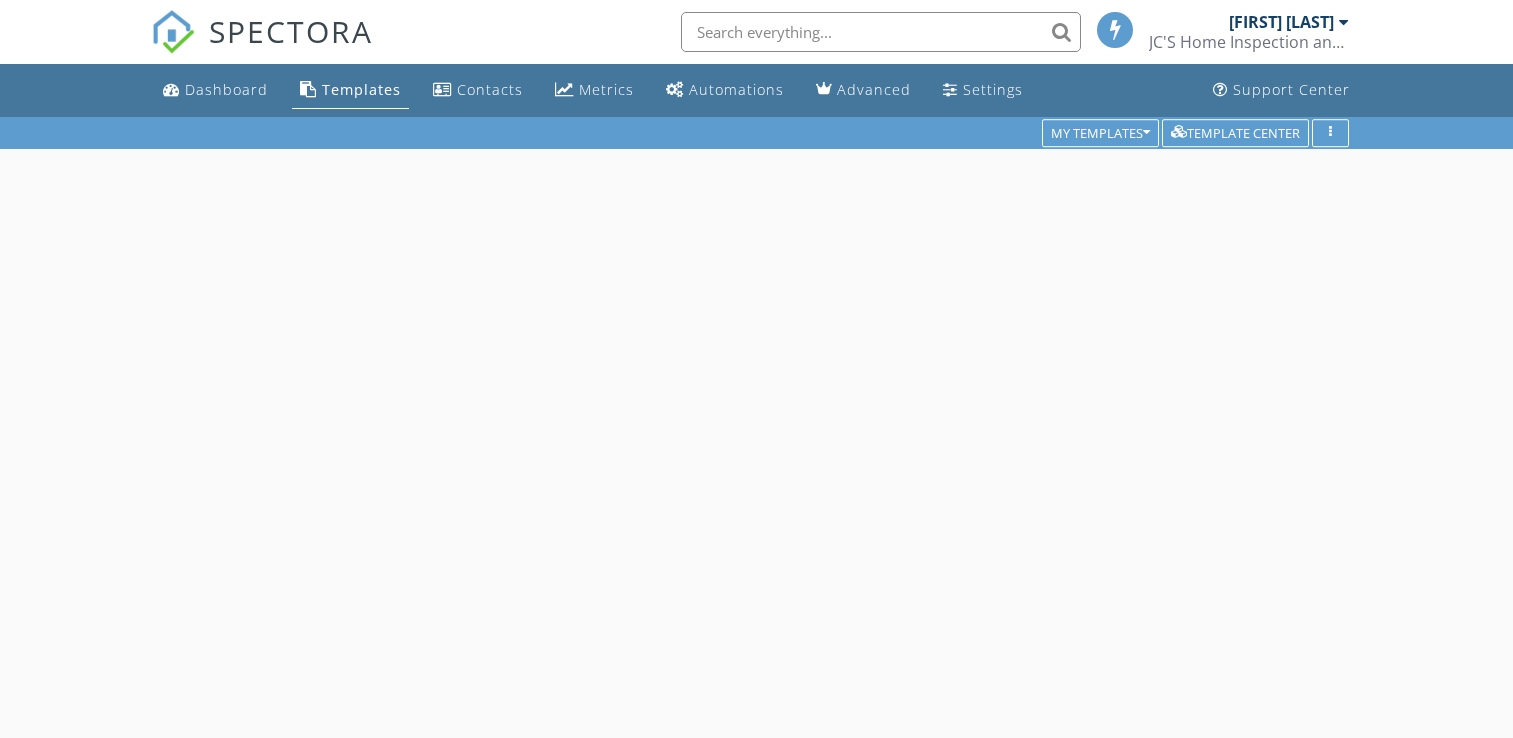 scroll, scrollTop: 0, scrollLeft: 0, axis: both 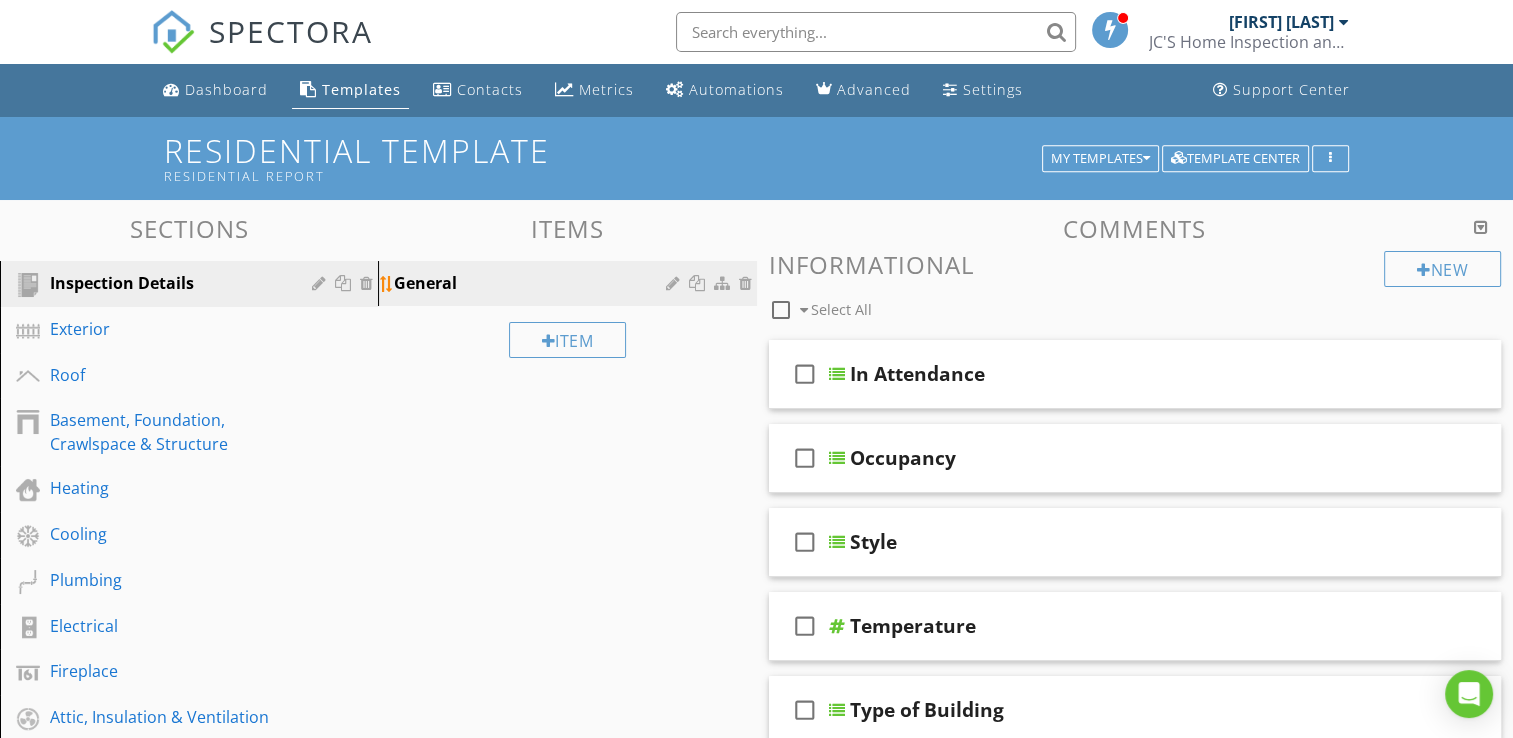 click on "General" at bounding box center (532, 283) 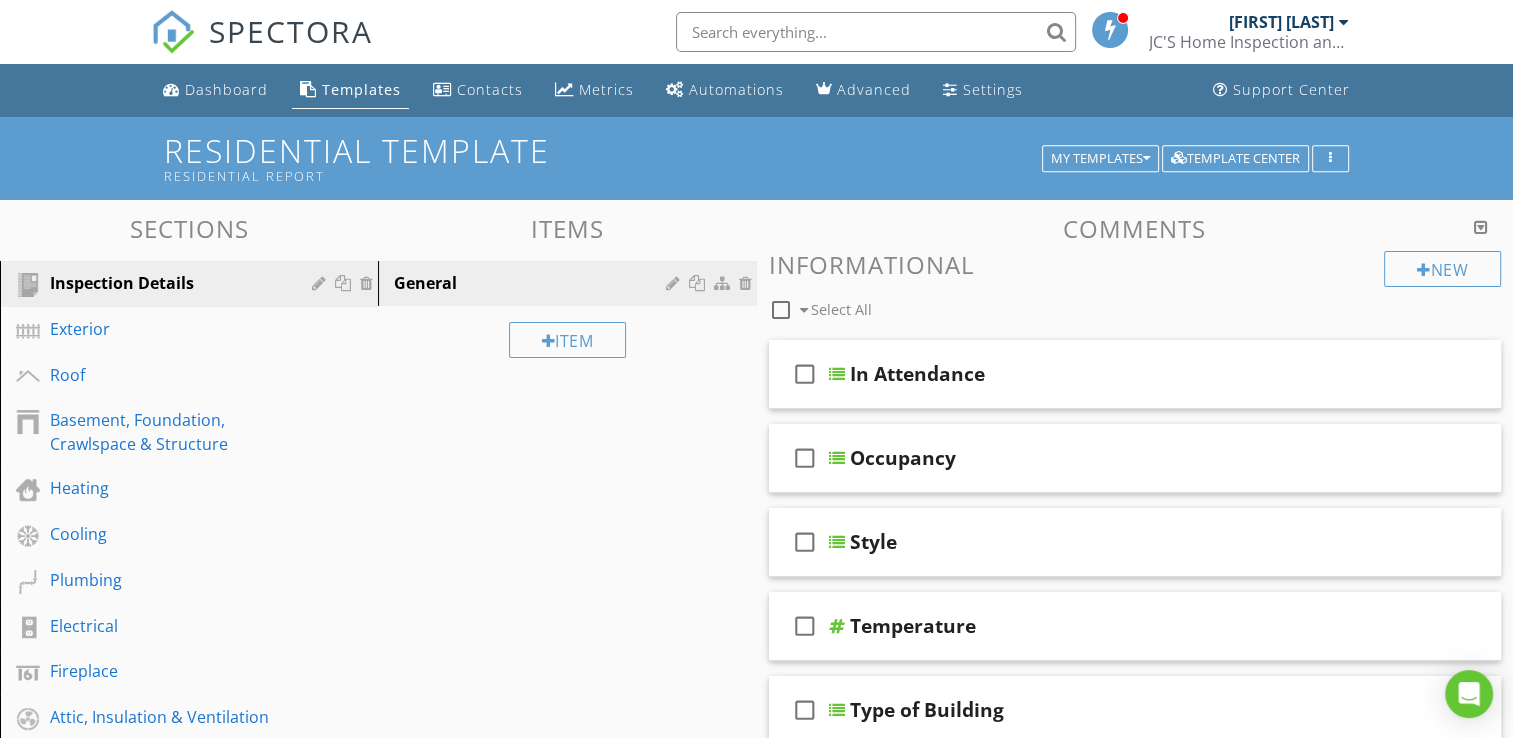 click at bounding box center [756, 369] 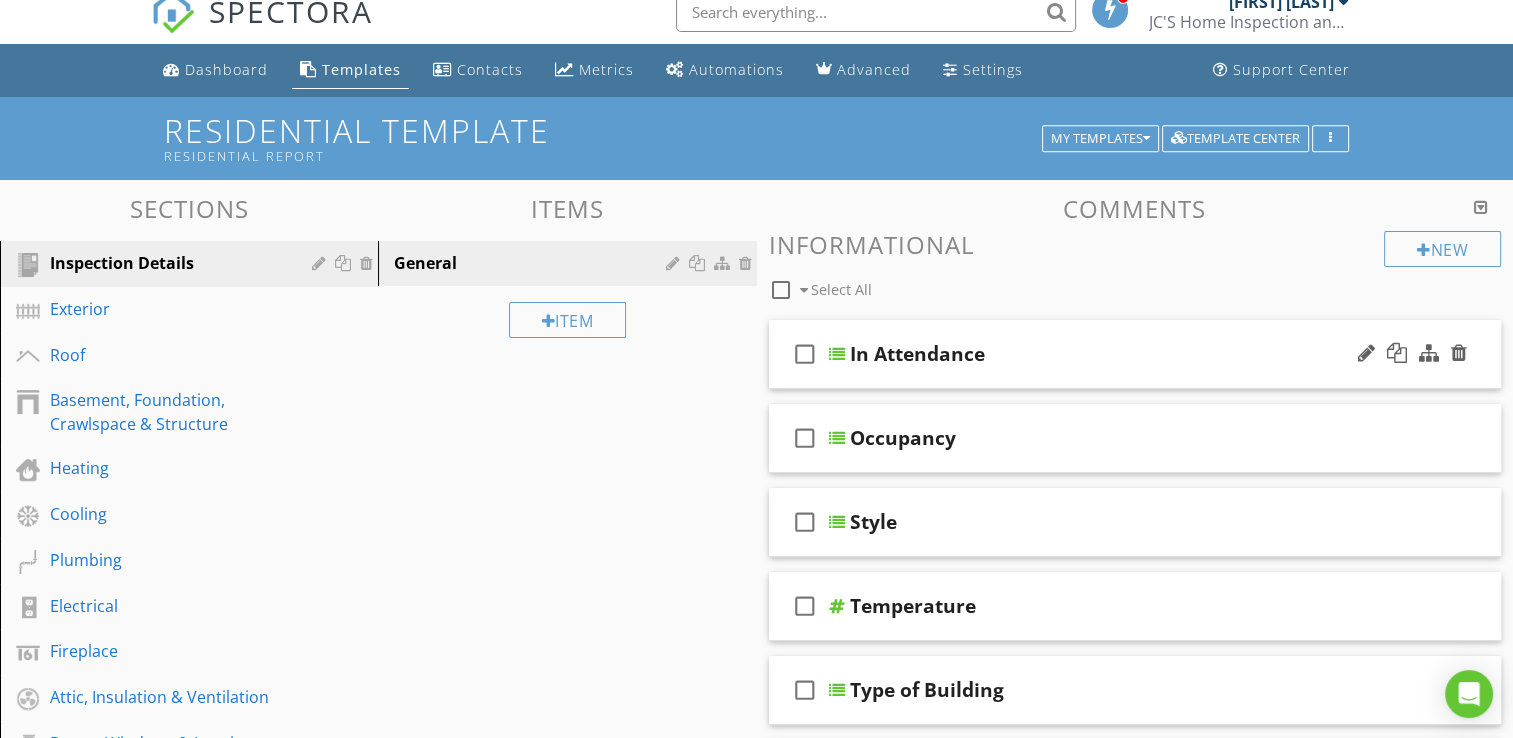 scroll, scrollTop: 0, scrollLeft: 0, axis: both 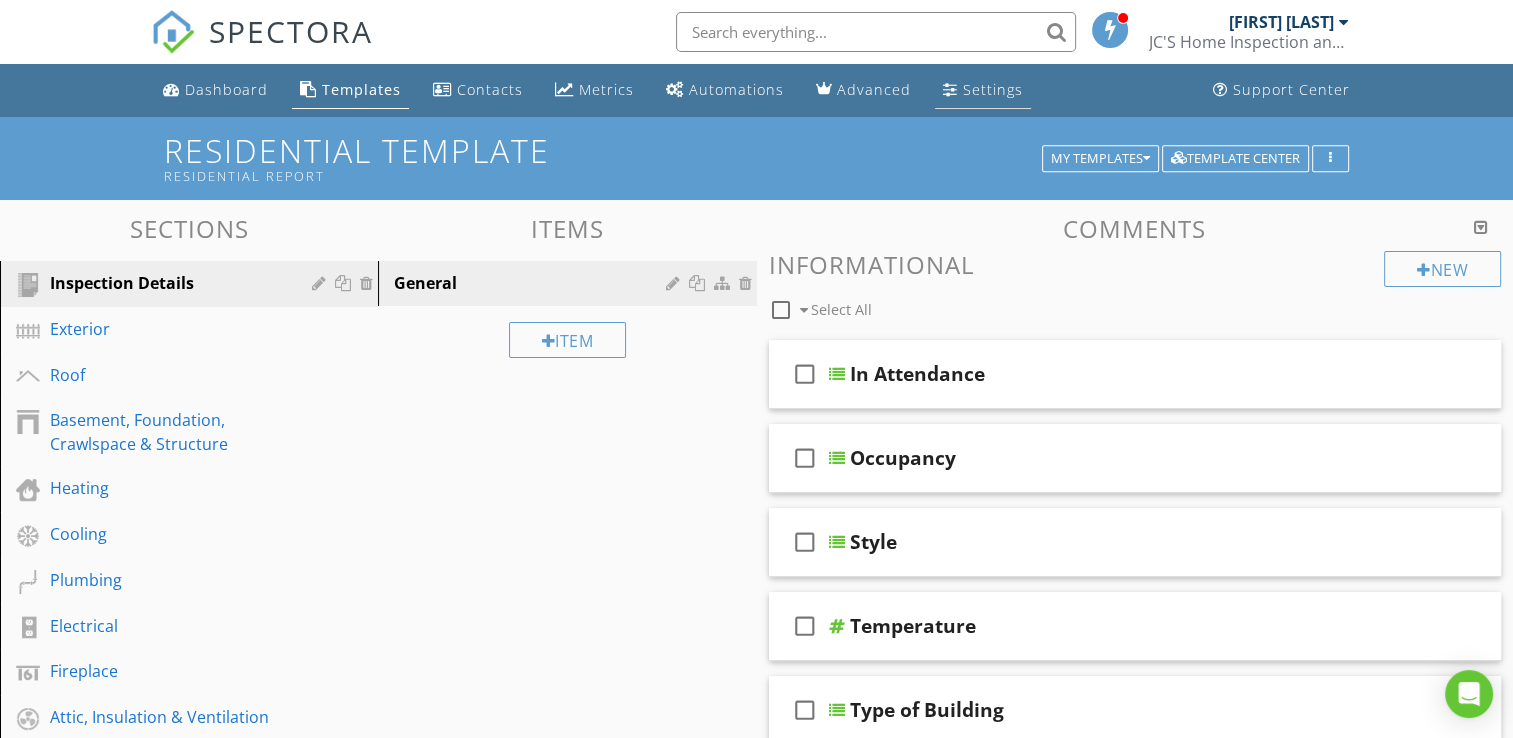 click on "Settings" at bounding box center [993, 89] 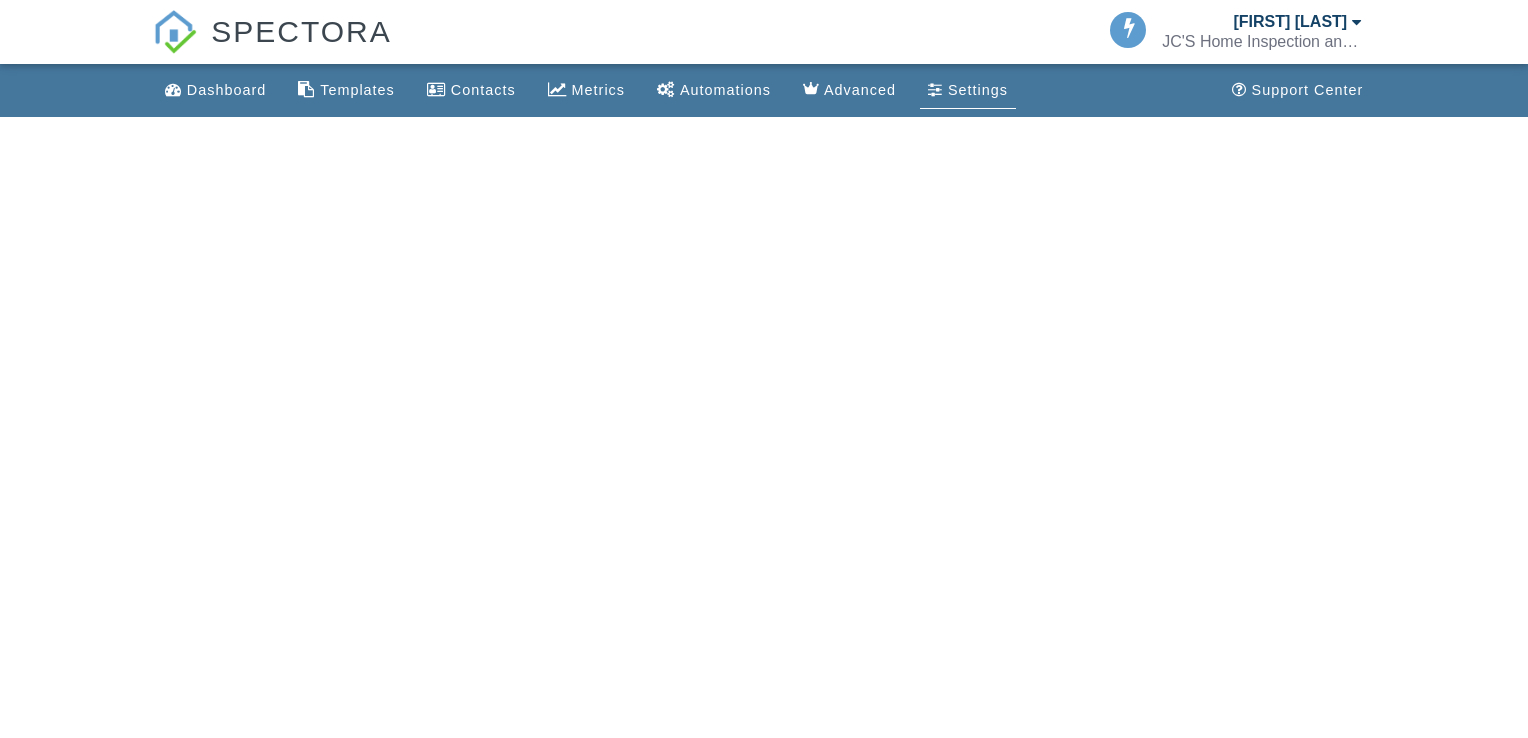scroll, scrollTop: 0, scrollLeft: 0, axis: both 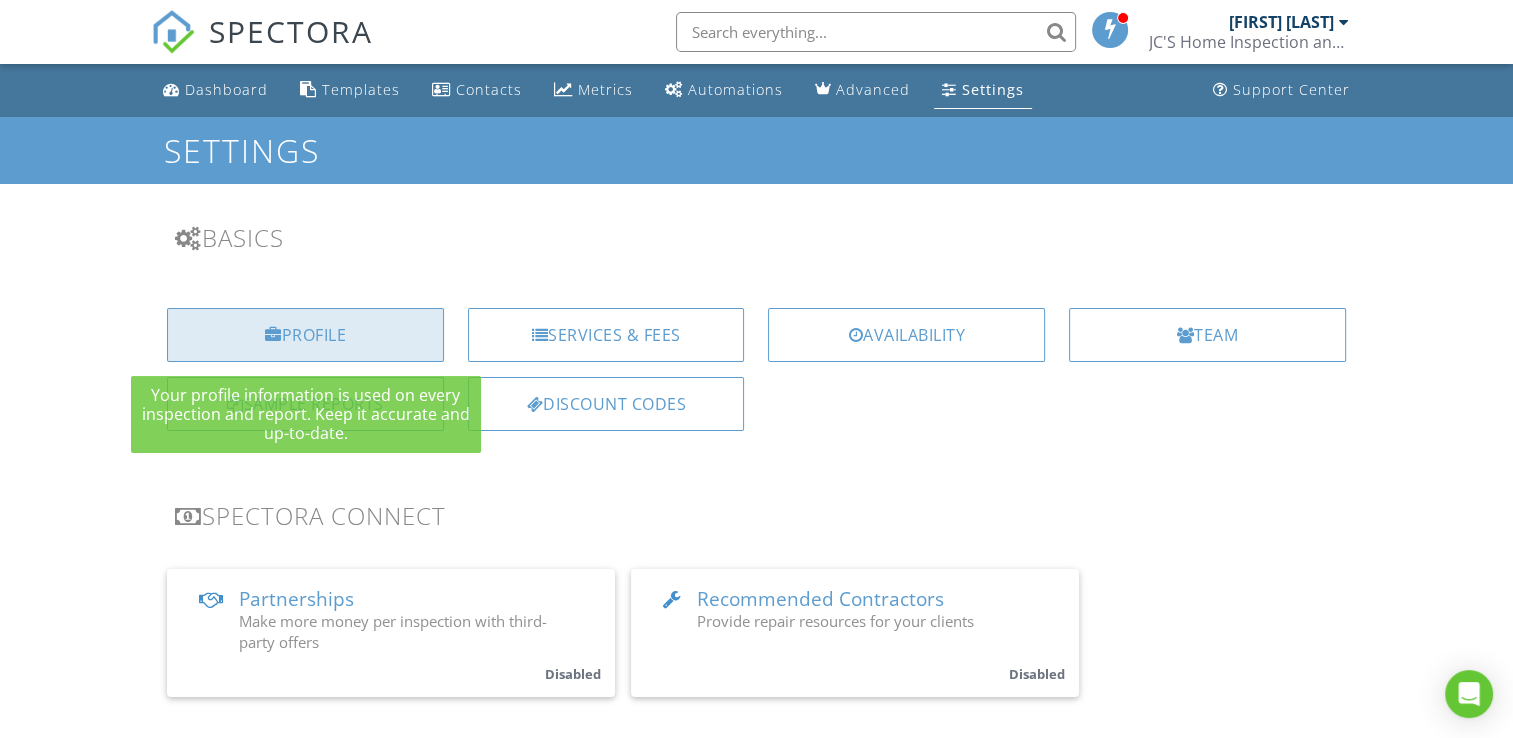 click on "Profile" at bounding box center [305, 335] 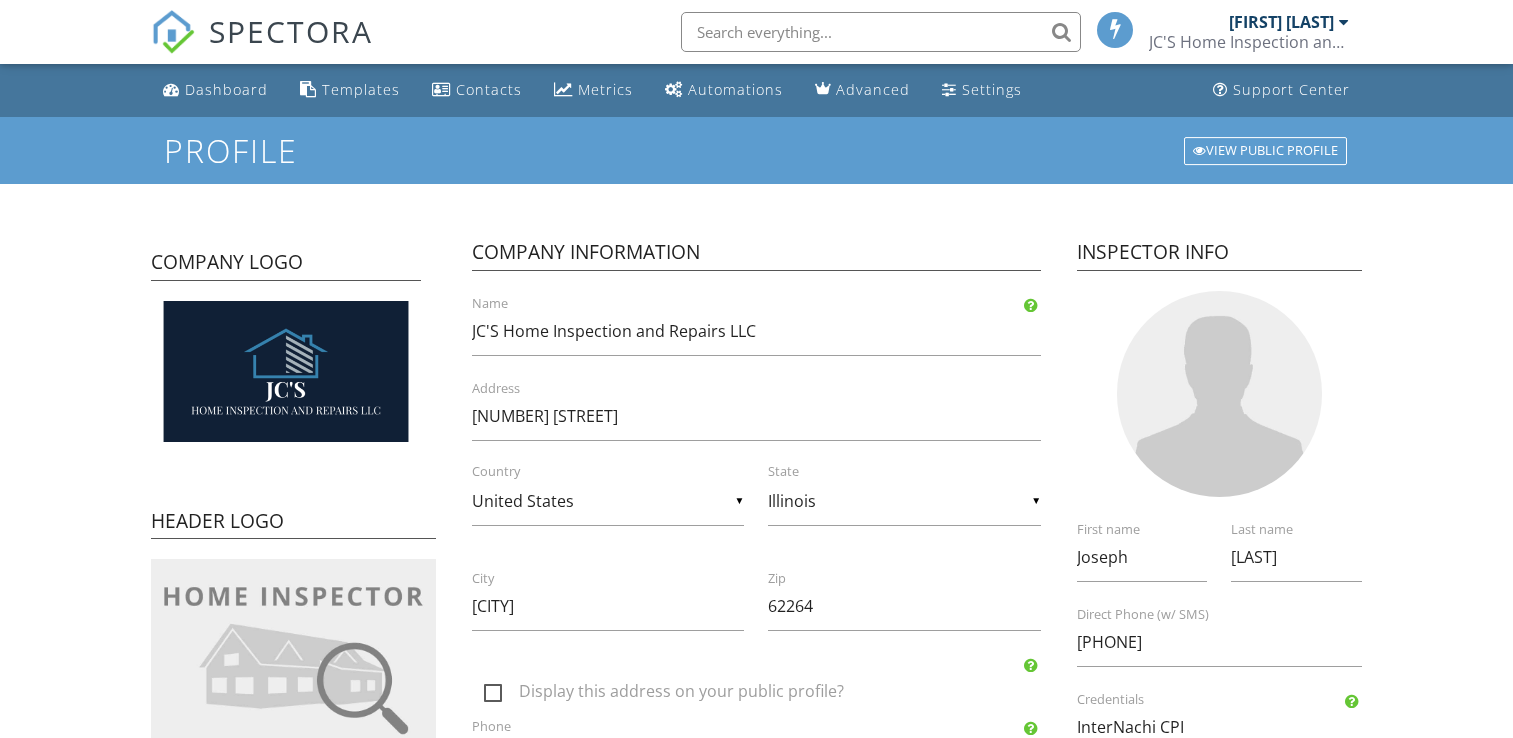 scroll, scrollTop: 0, scrollLeft: 0, axis: both 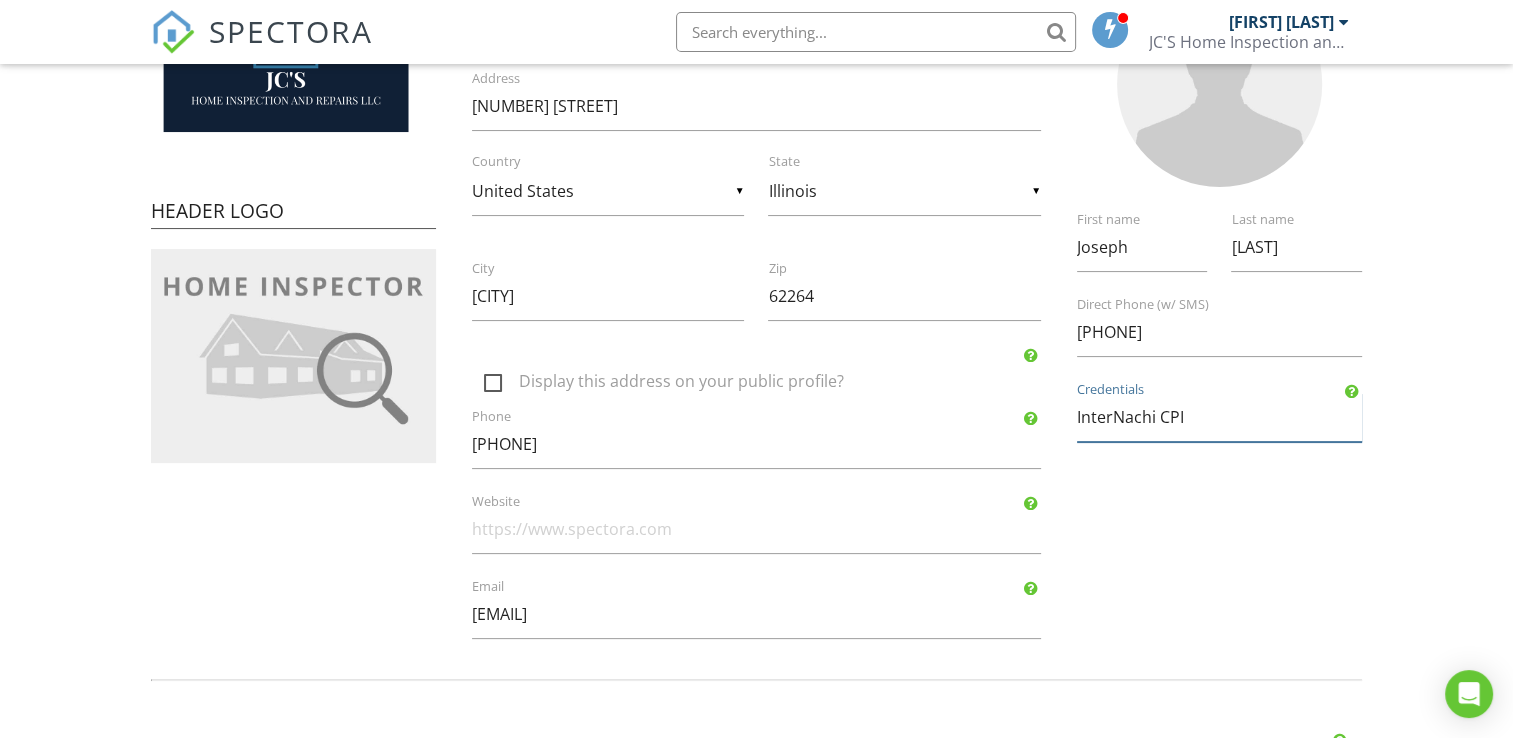 click on "InterNachi CPI" at bounding box center [1219, 417] 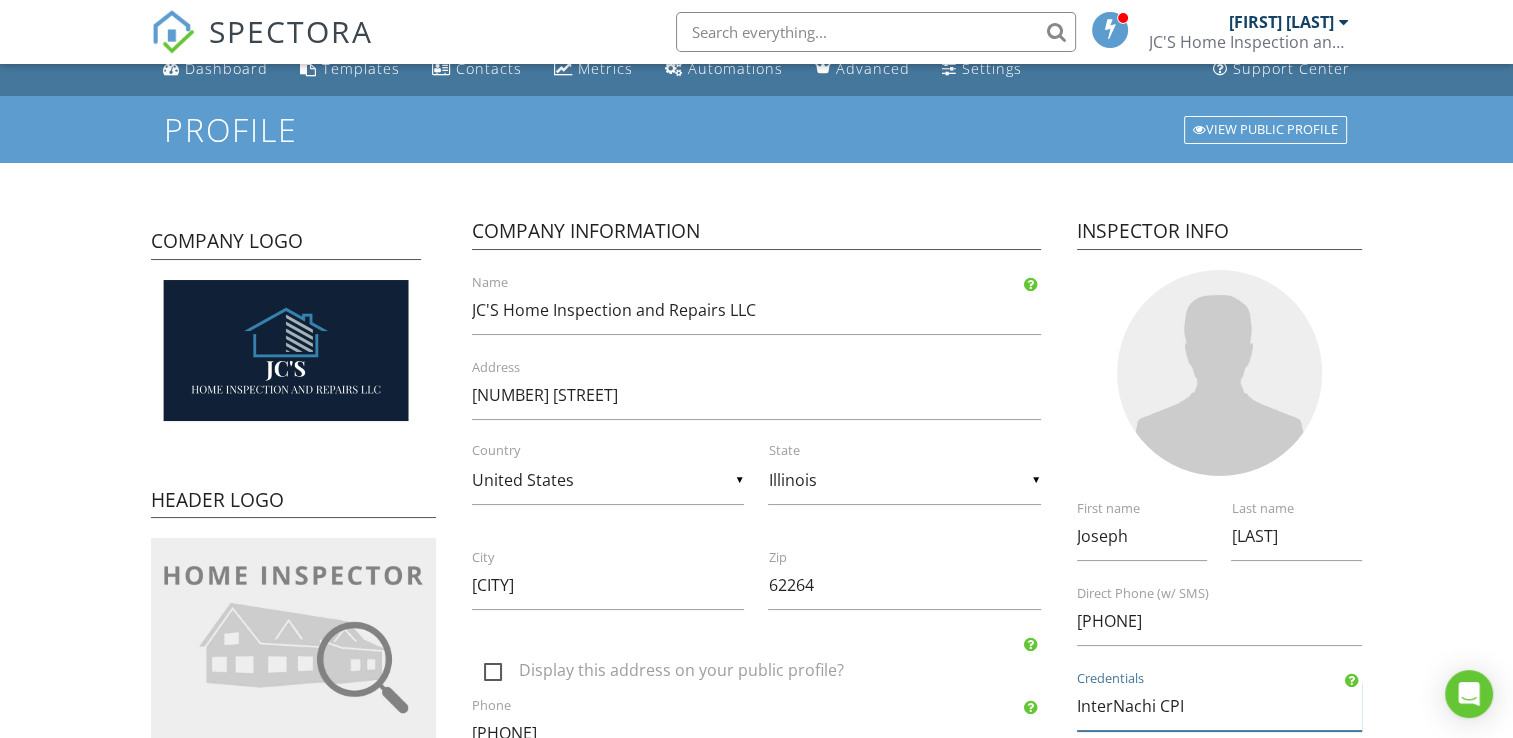 scroll, scrollTop: 0, scrollLeft: 0, axis: both 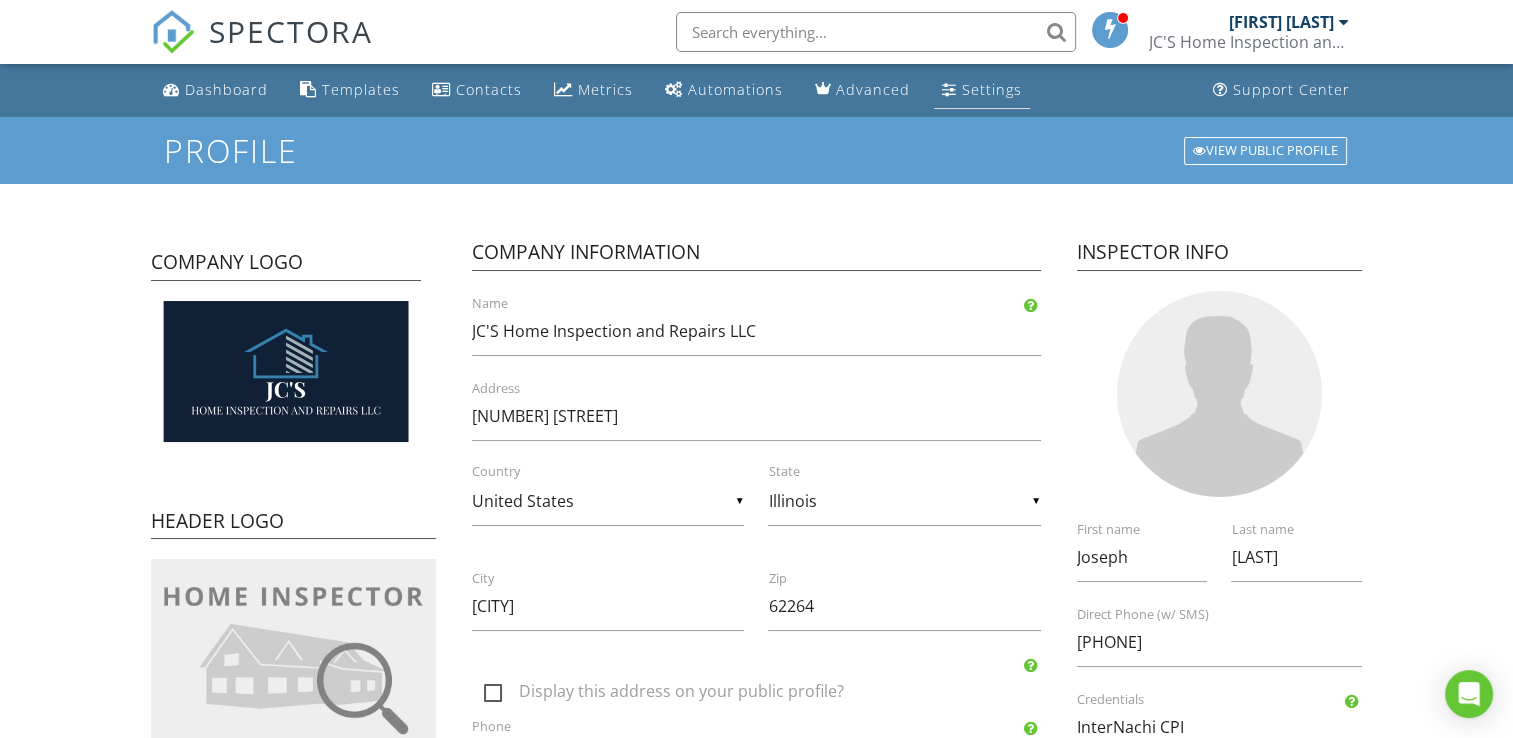 click at bounding box center [949, 89] 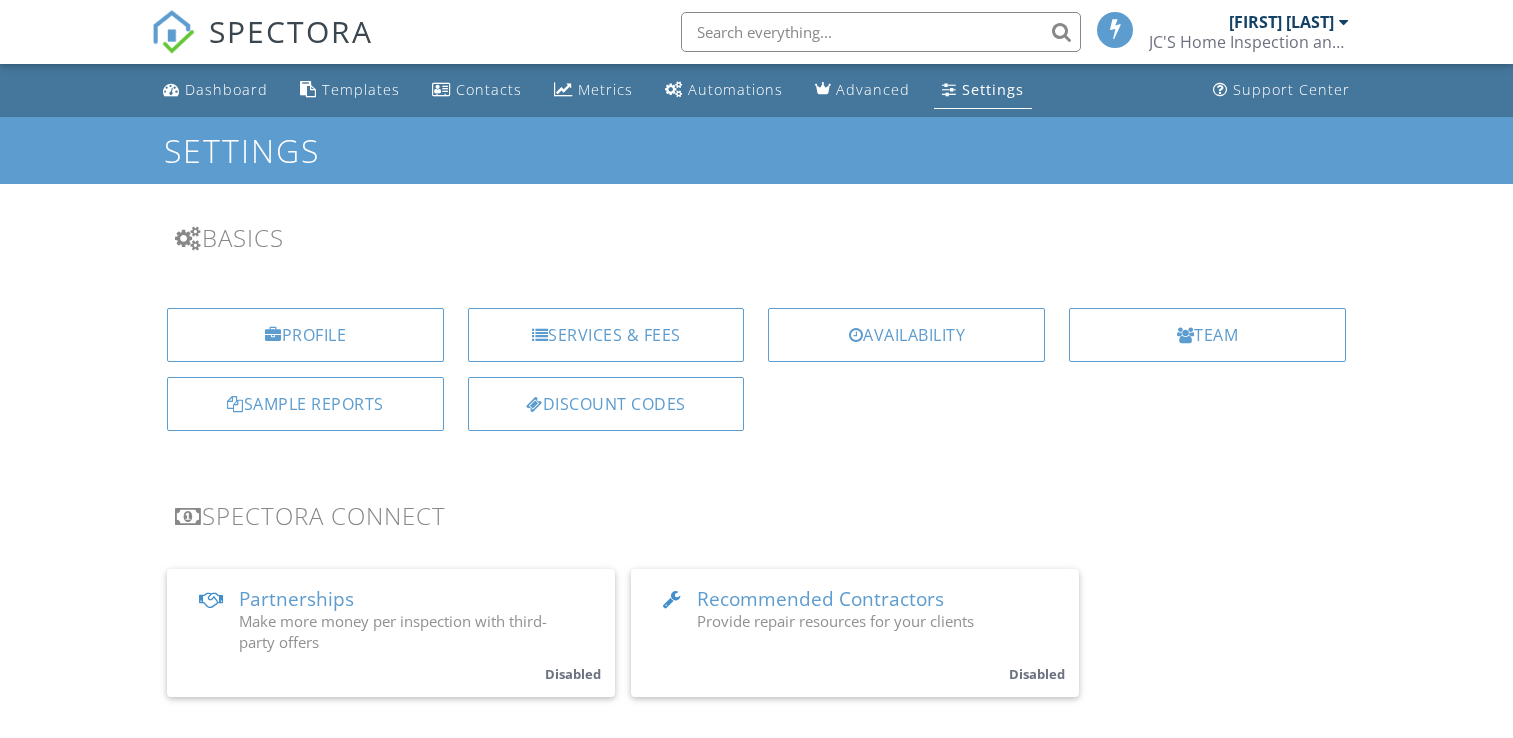 scroll, scrollTop: 0, scrollLeft: 0, axis: both 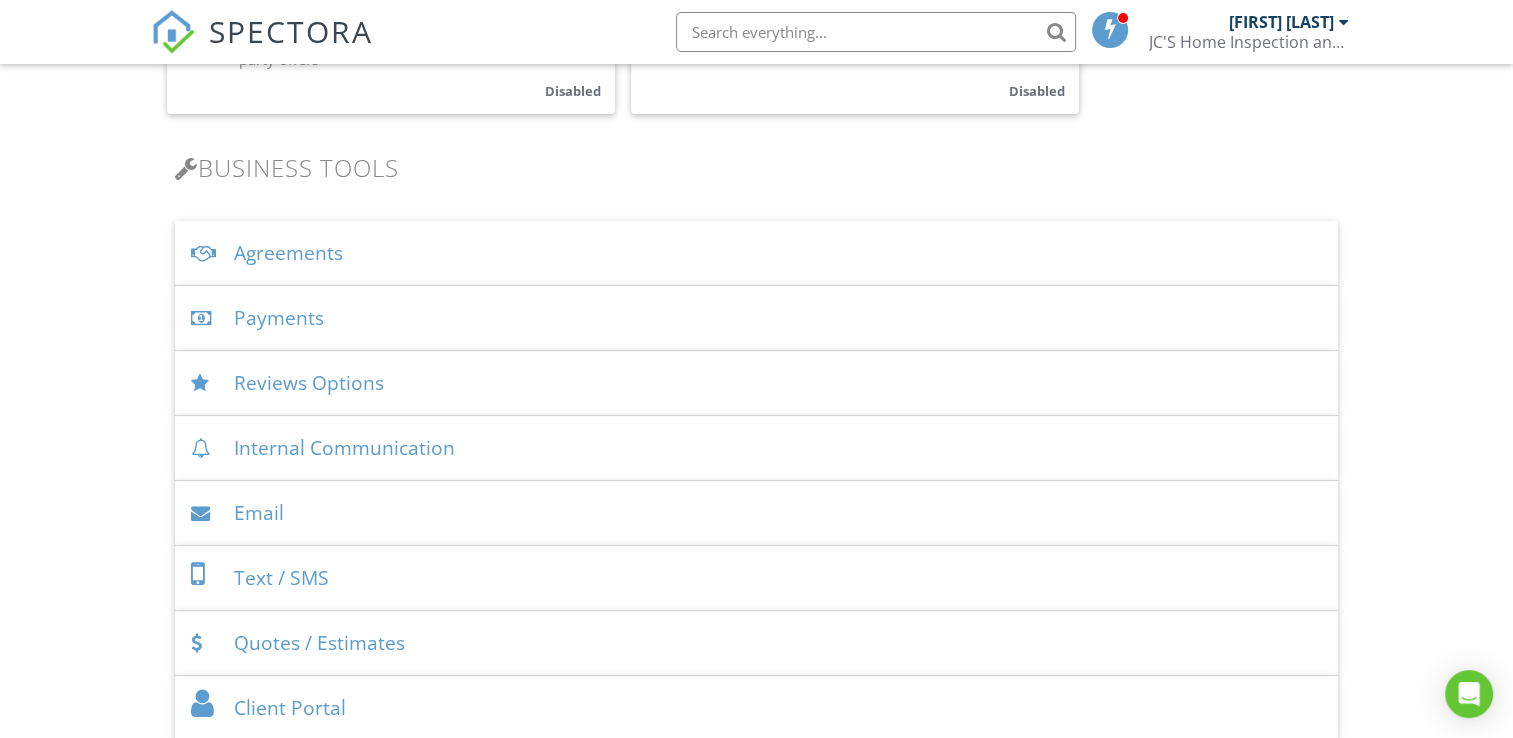 click on "Agreements" at bounding box center [756, 253] 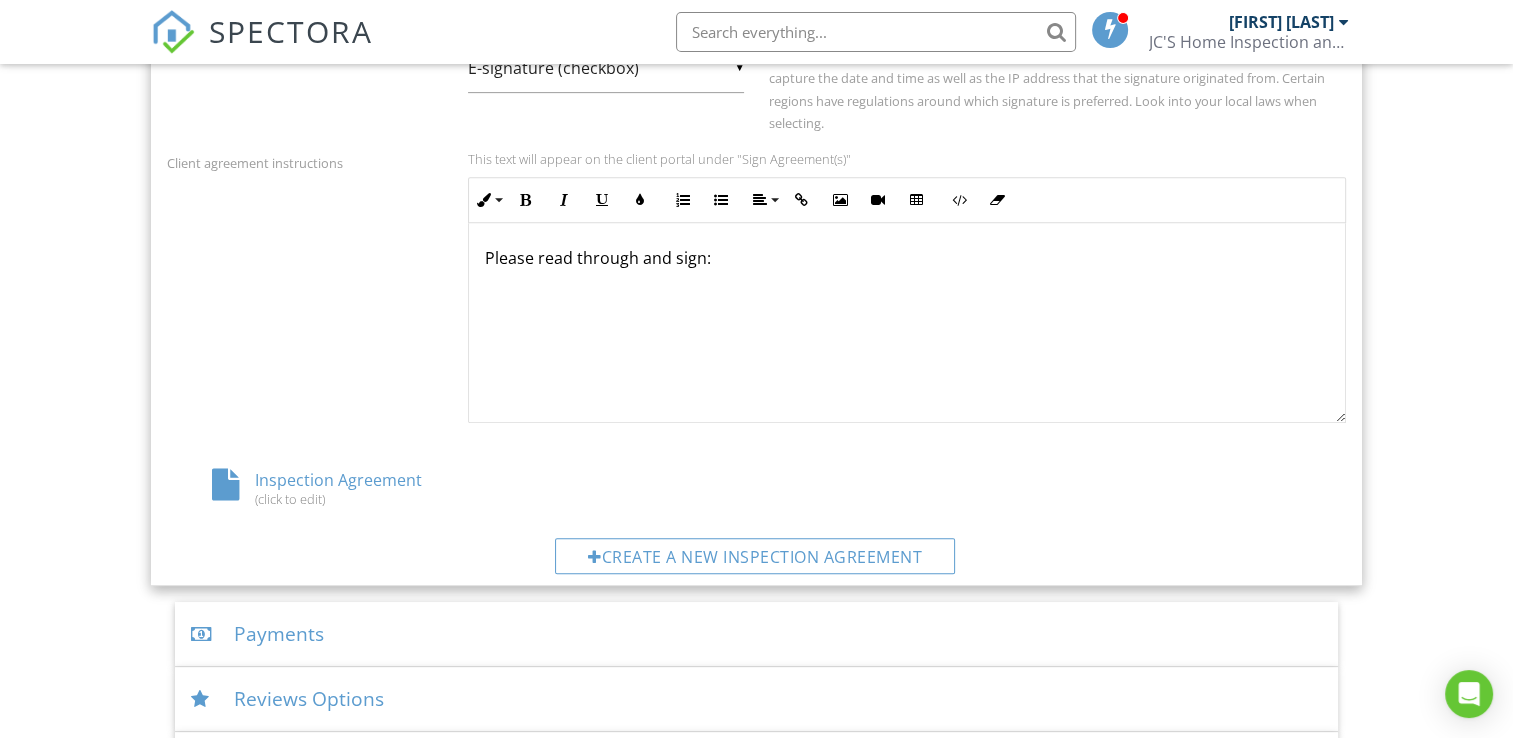 scroll, scrollTop: 857, scrollLeft: 0, axis: vertical 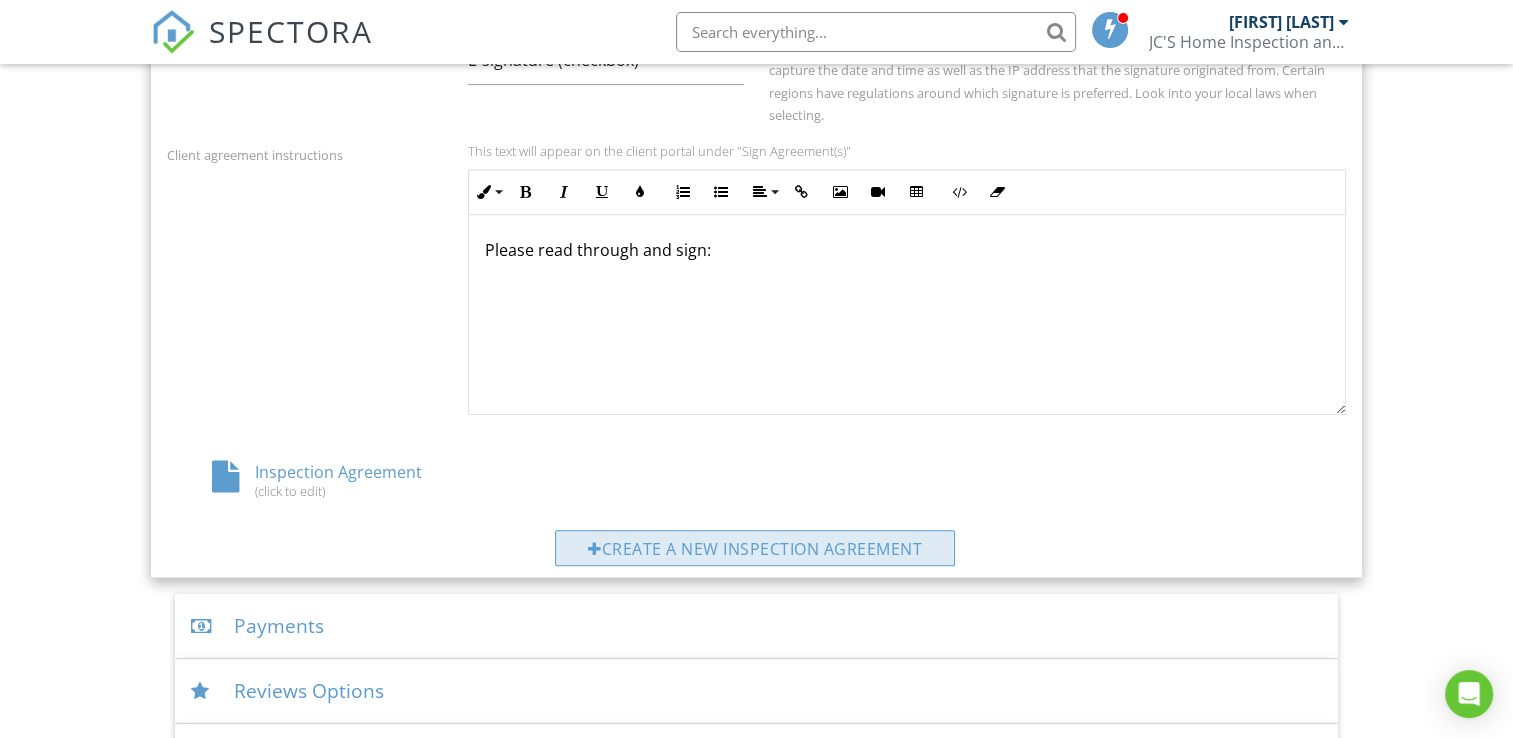 click on "Create a new inspection agreement" at bounding box center (755, 548) 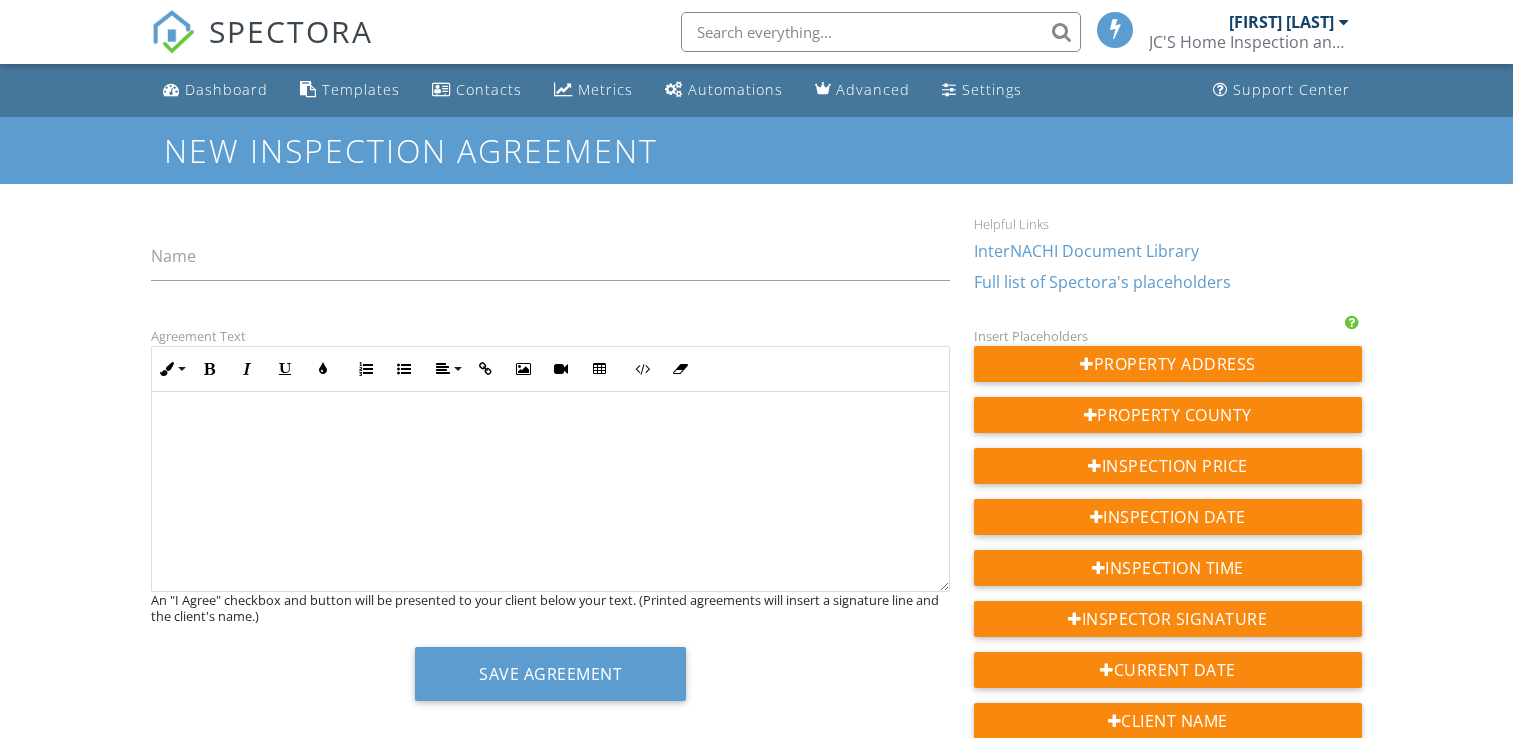 scroll, scrollTop: 0, scrollLeft: 0, axis: both 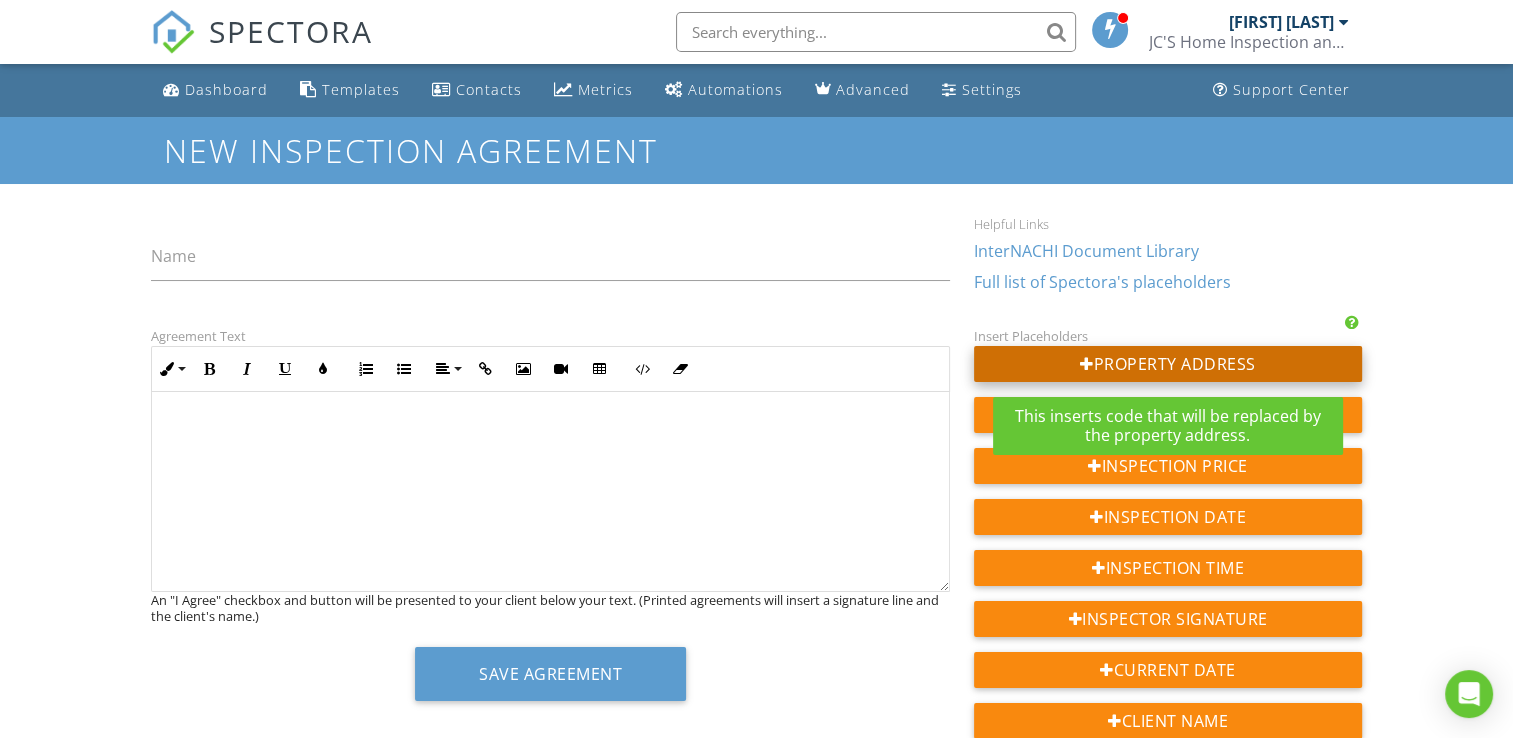click on "Property Address" at bounding box center (1167, 364) 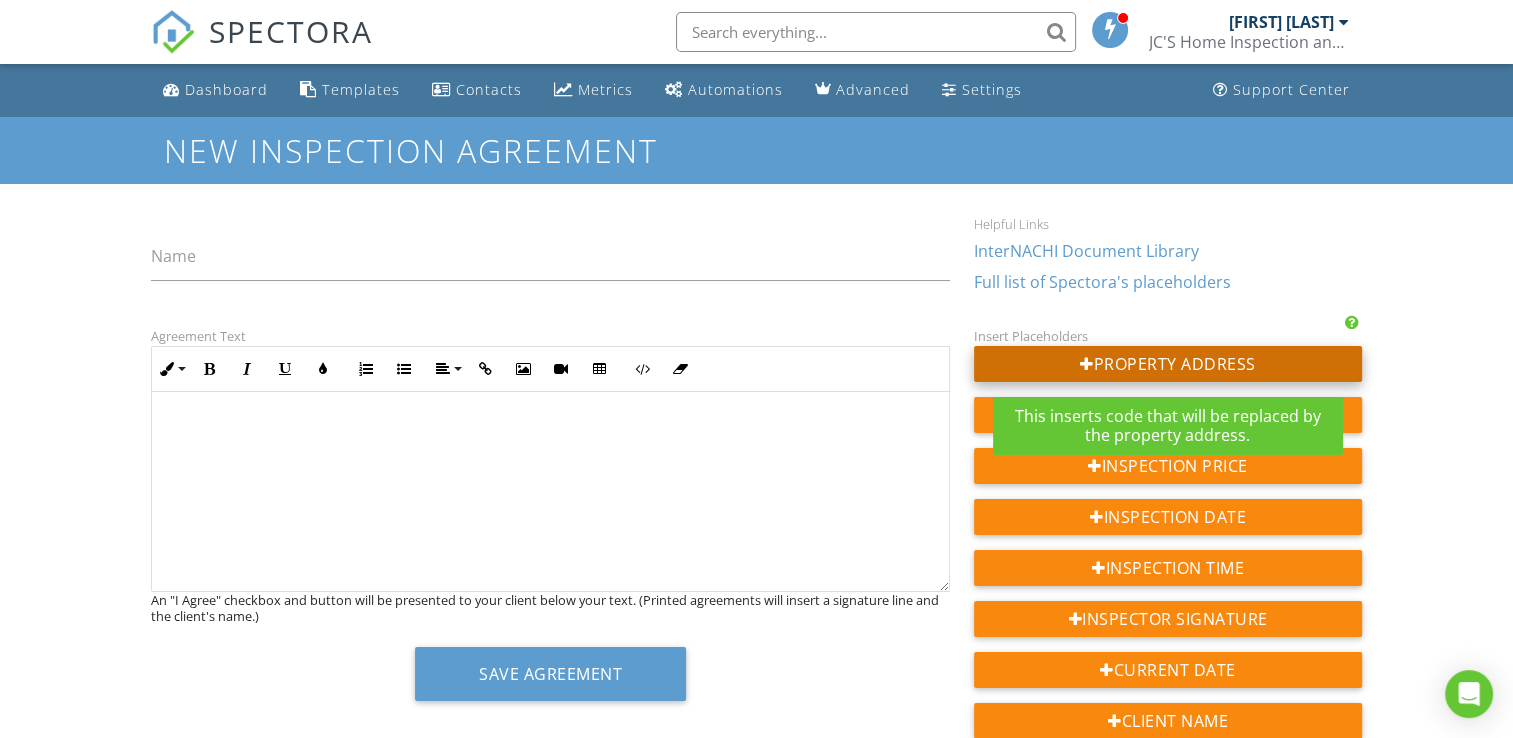 click on "Property Address" at bounding box center (1167, 364) 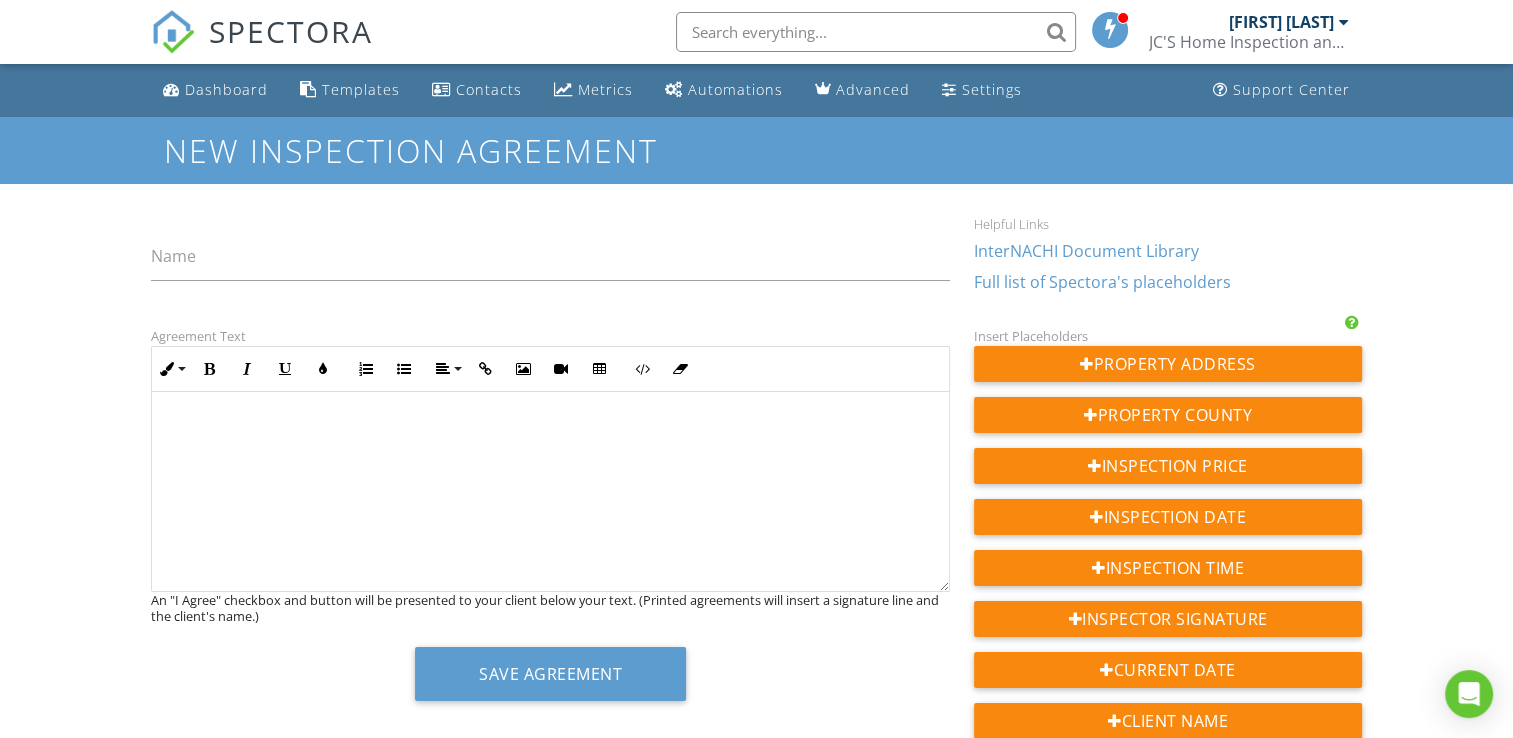 scroll, scrollTop: 0, scrollLeft: 0, axis: both 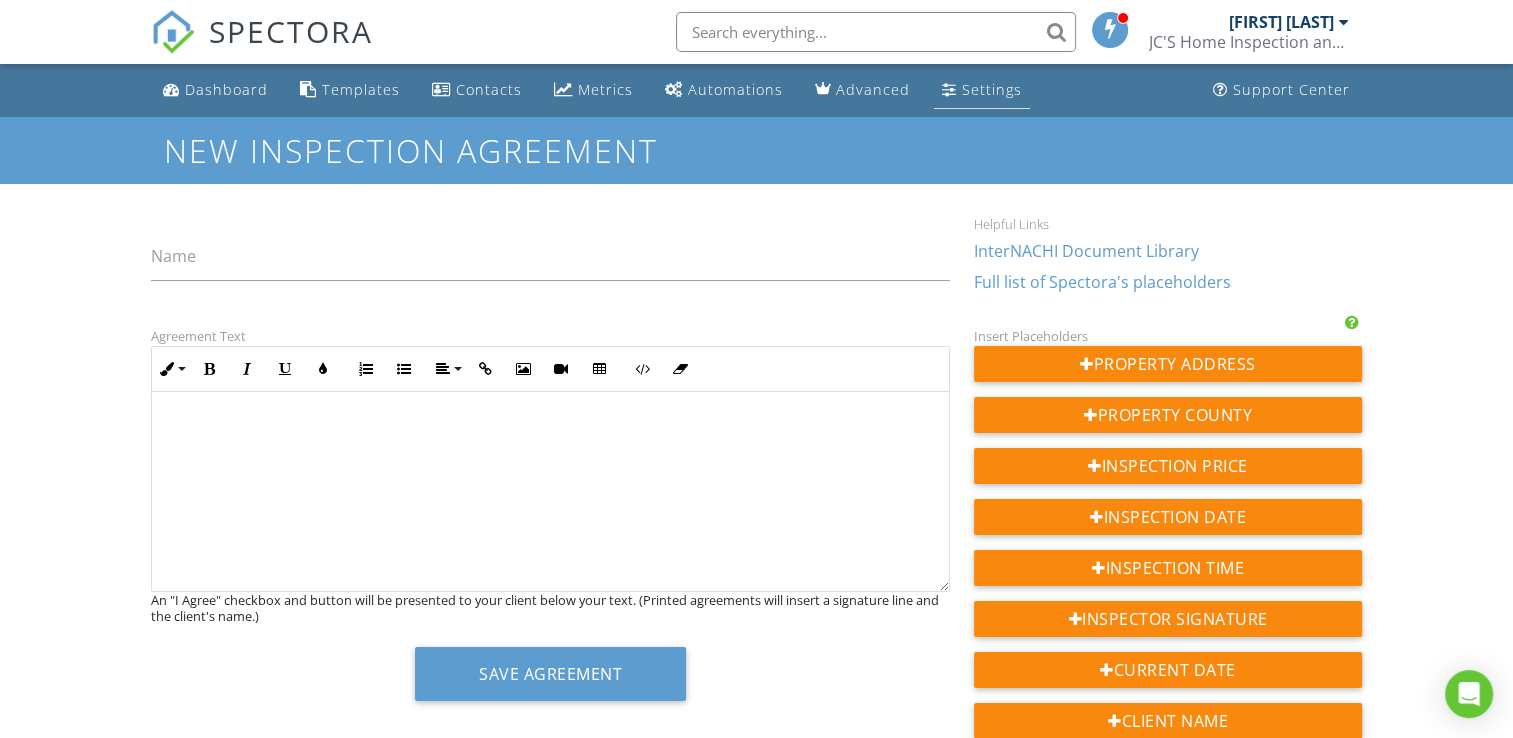 click on "Settings" at bounding box center (992, 89) 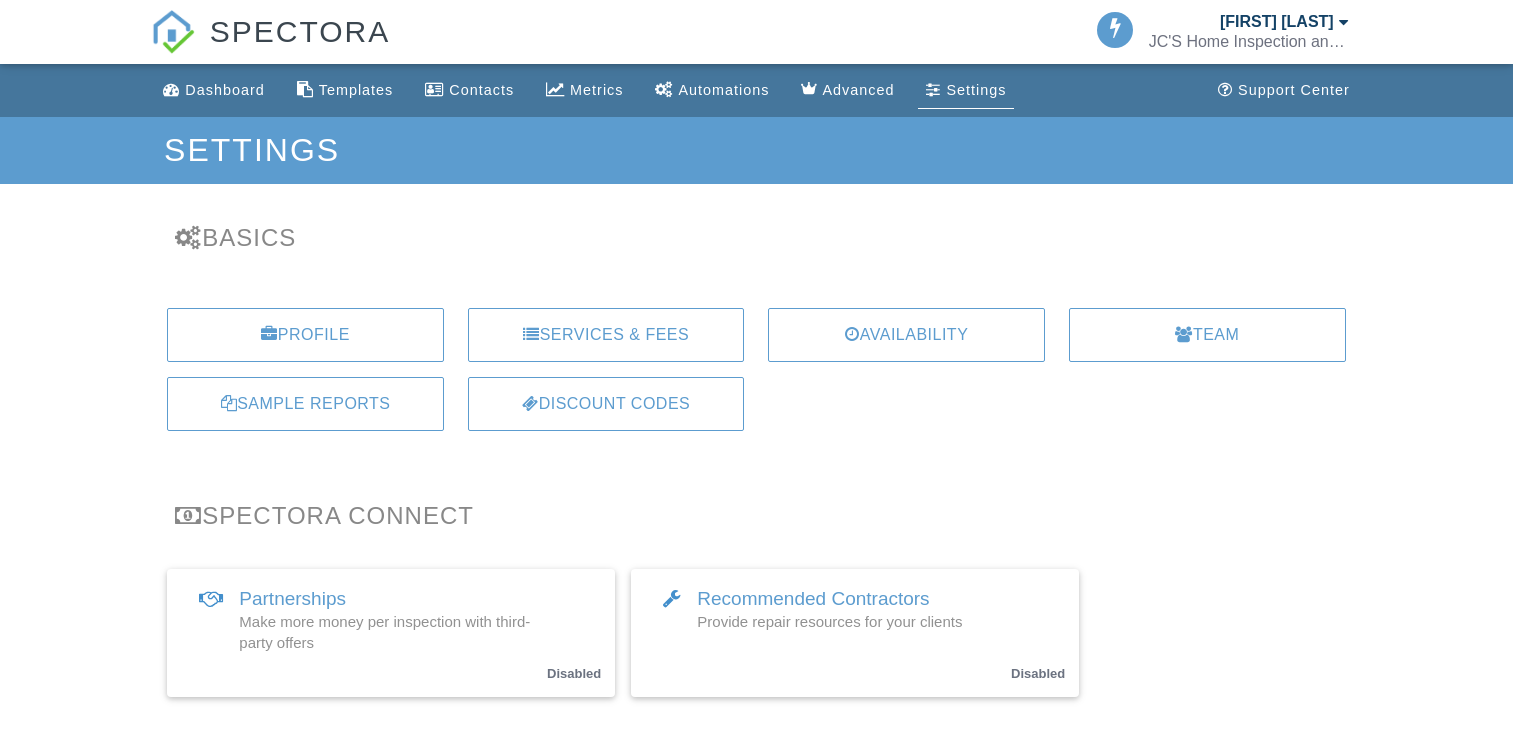 scroll, scrollTop: 0, scrollLeft: 0, axis: both 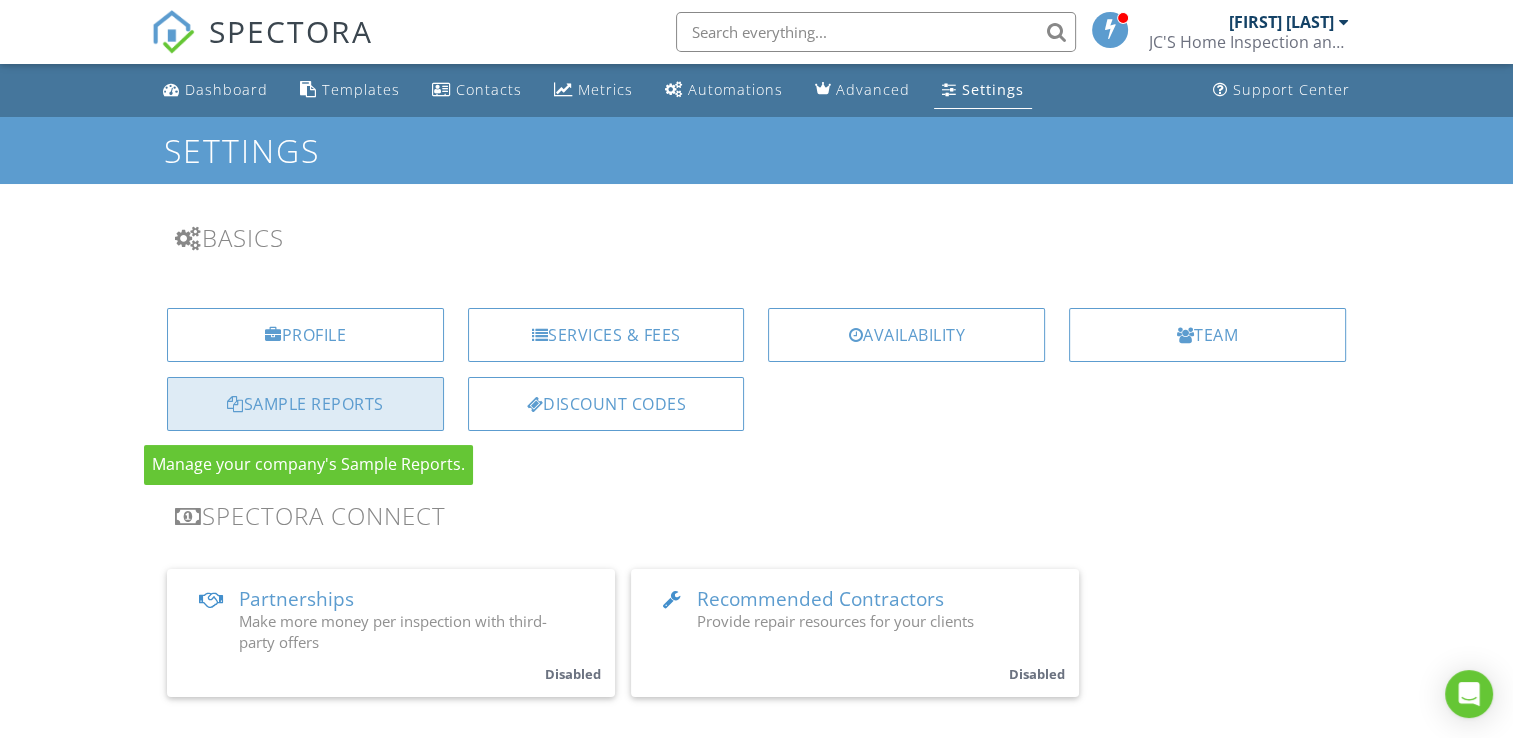 click on "Sample Reports" at bounding box center (305, 404) 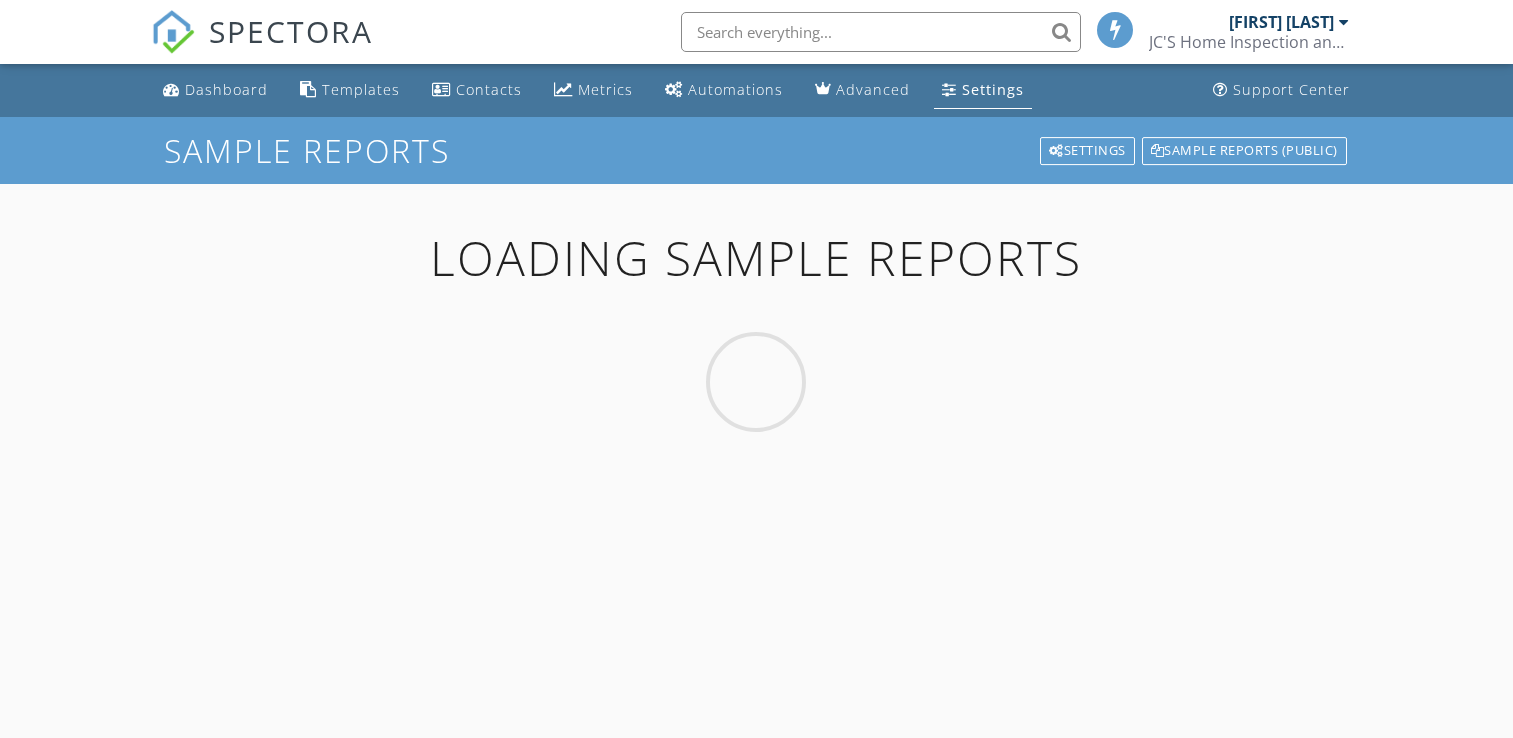 scroll, scrollTop: 0, scrollLeft: 0, axis: both 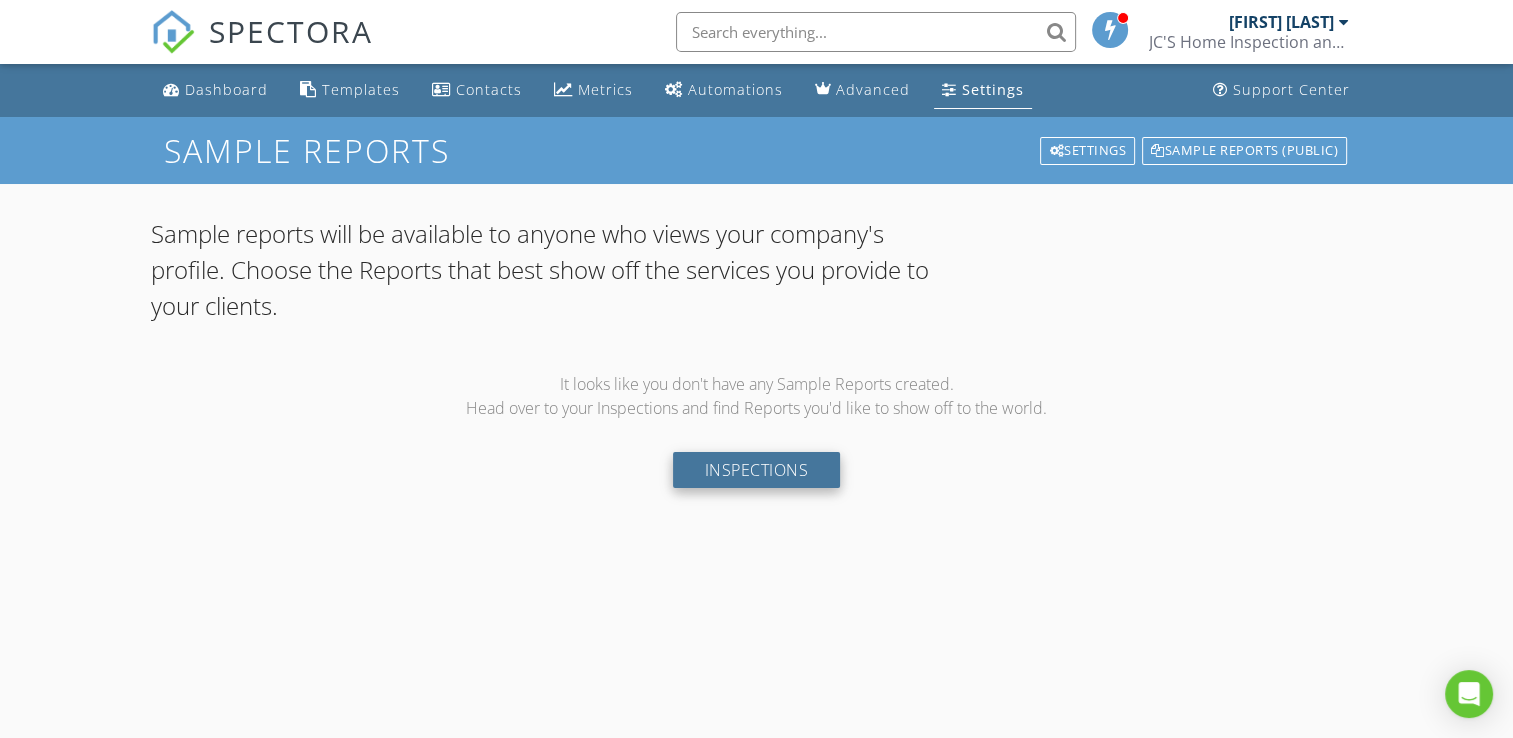 click on "Inspections" at bounding box center [757, 470] 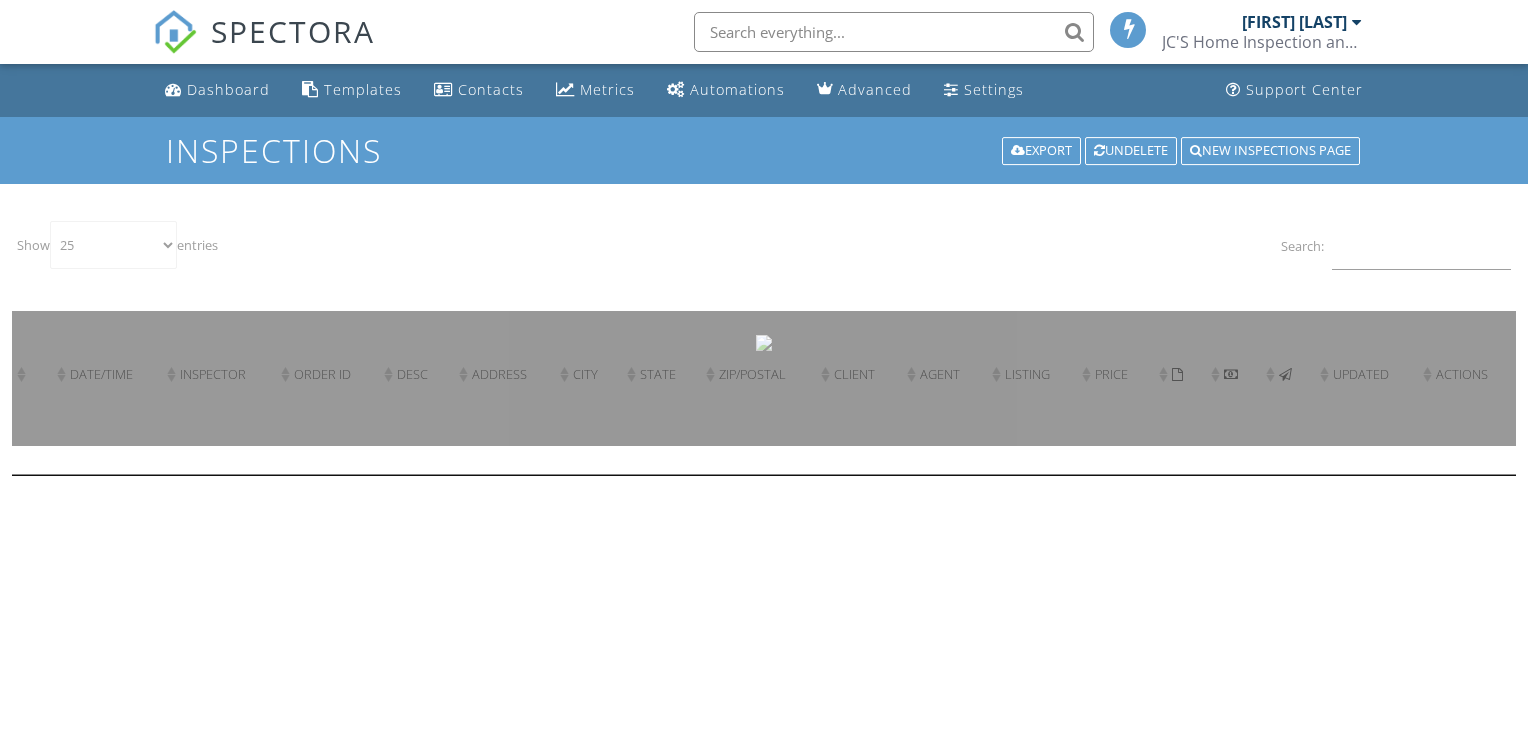 select on "25" 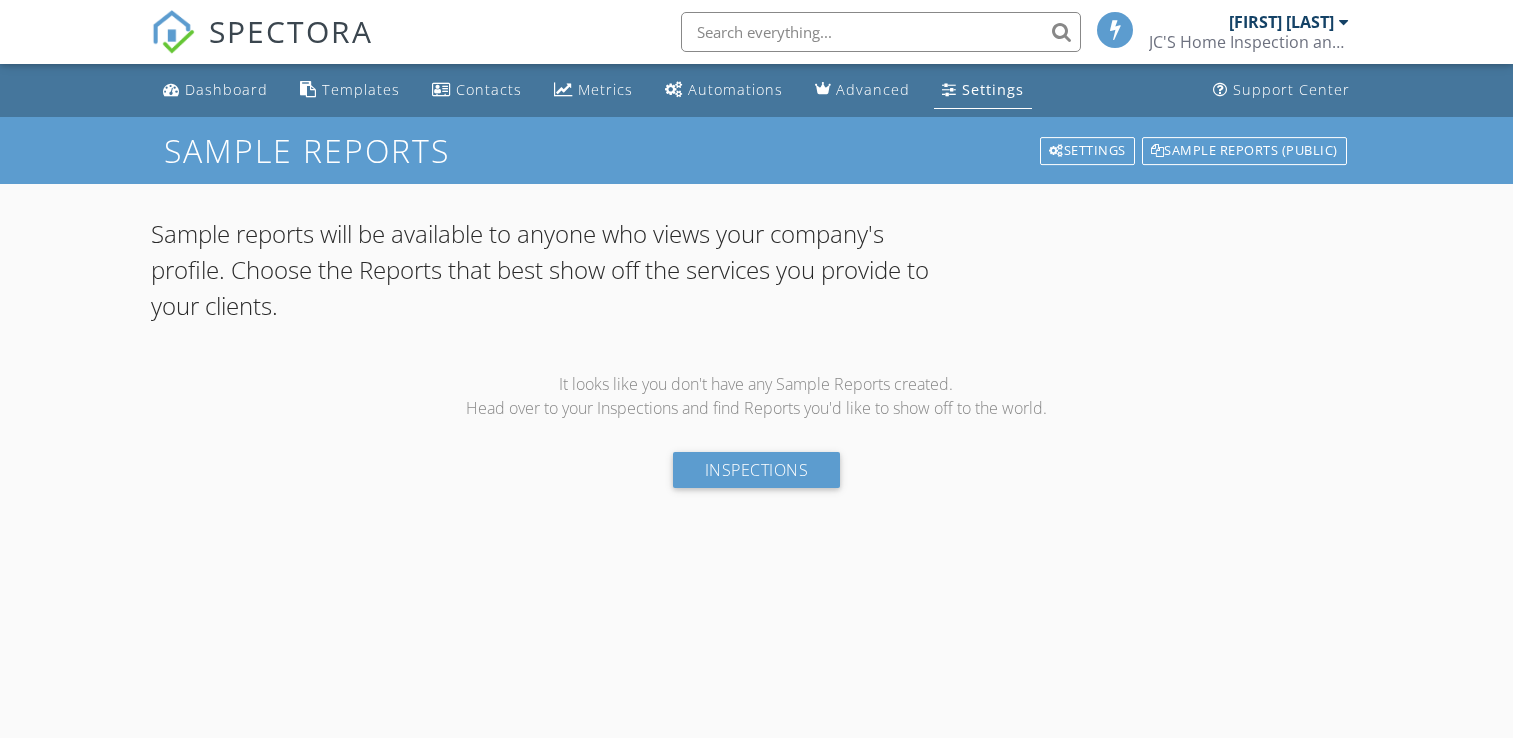 scroll, scrollTop: 0, scrollLeft: 0, axis: both 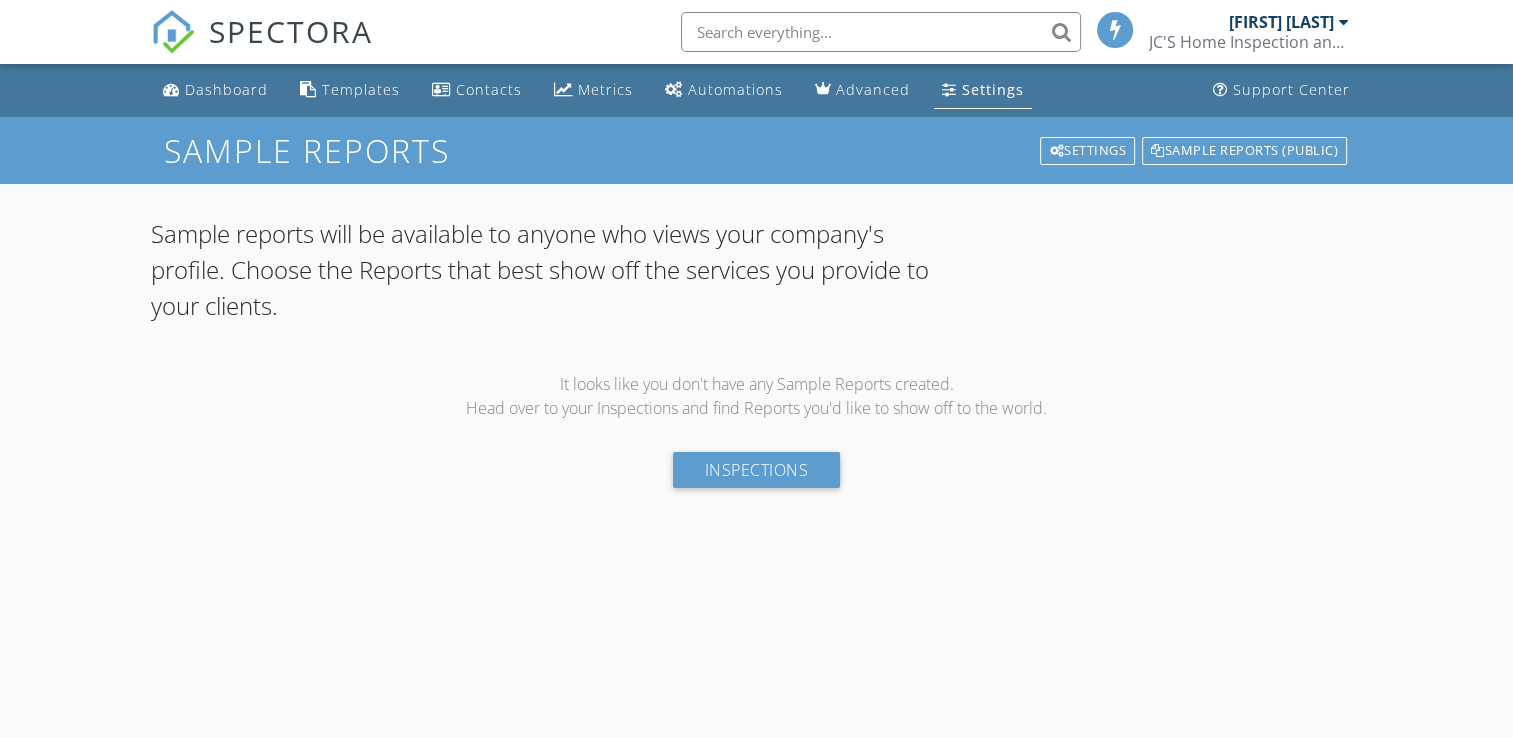 click on "[FIRST] [LAST]" at bounding box center (1281, 22) 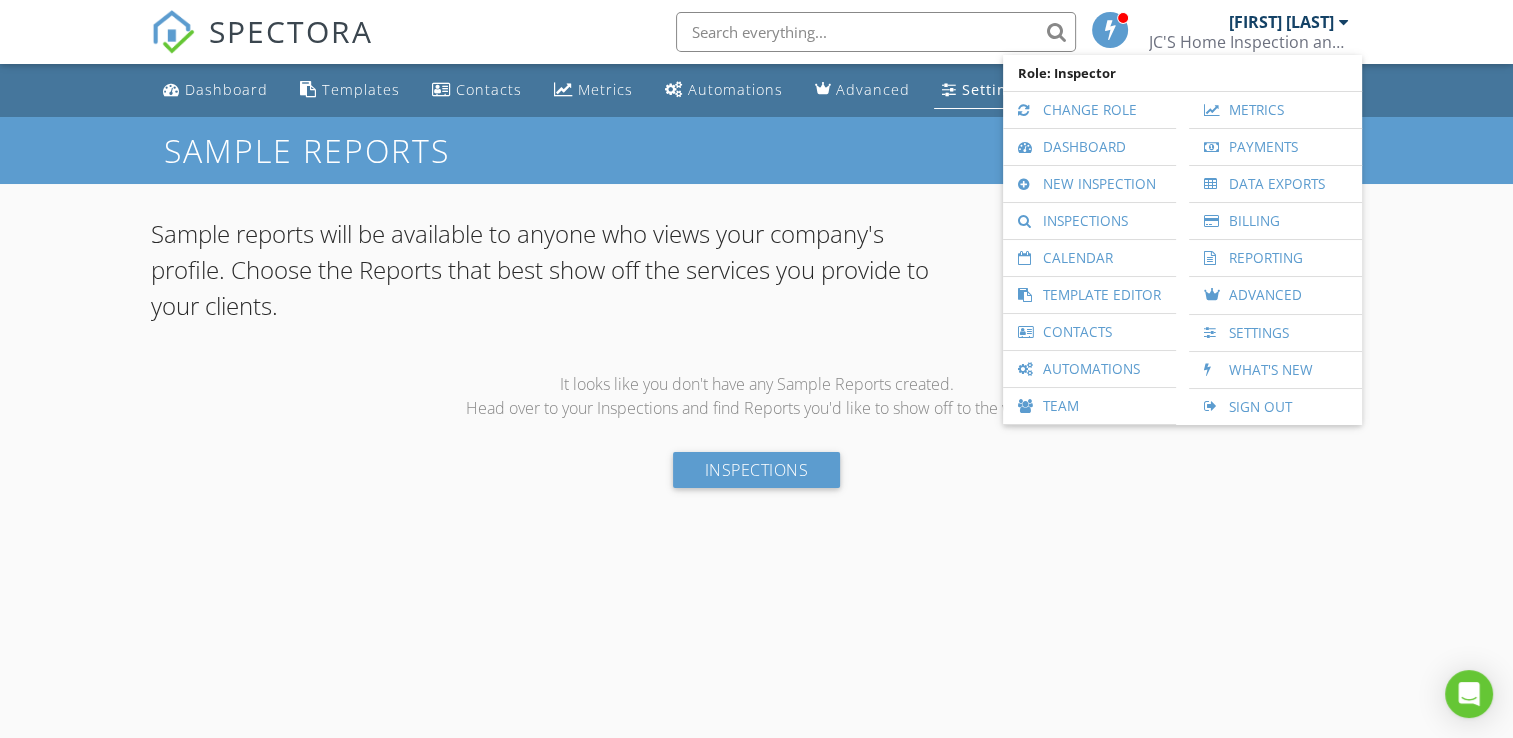 click on "Settings" at bounding box center [983, 90] 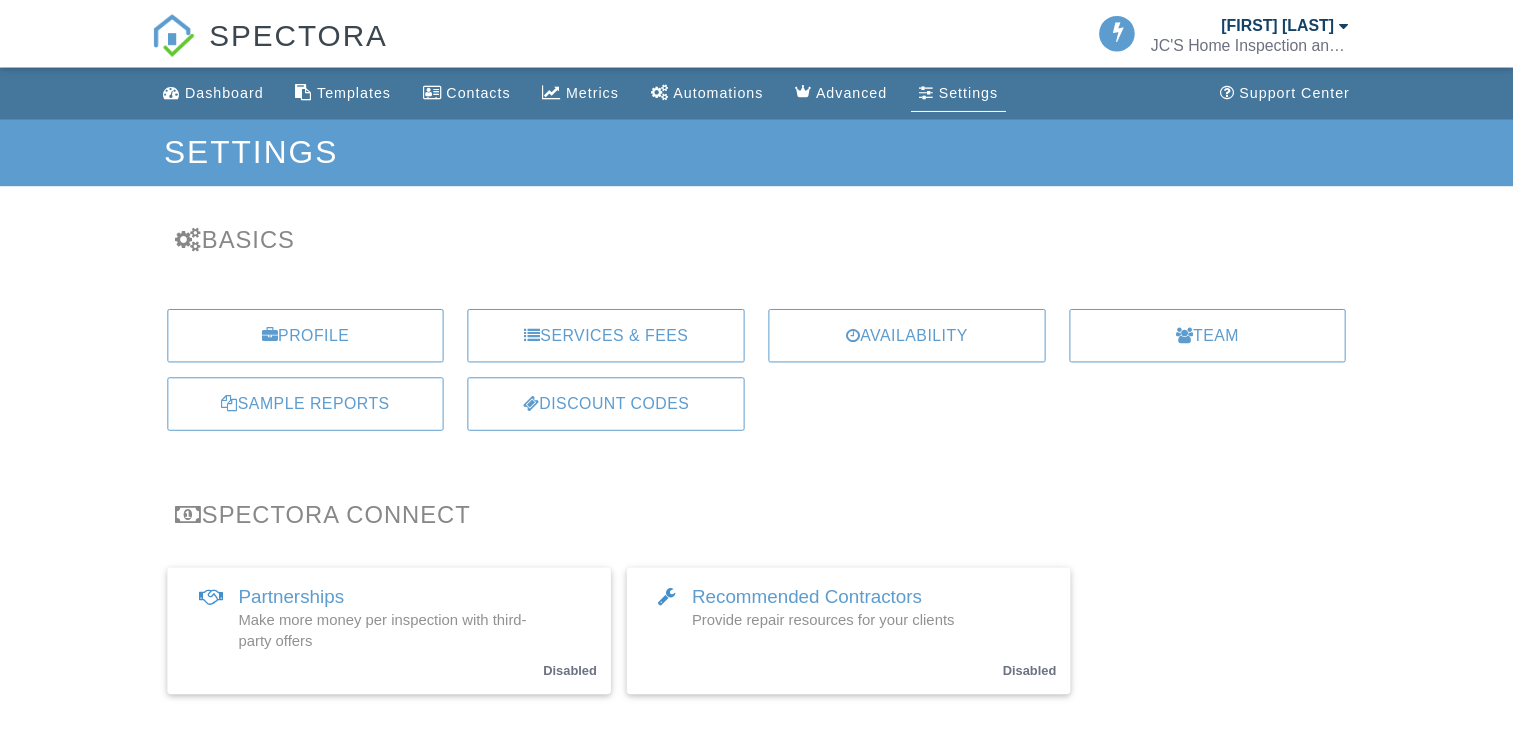 scroll, scrollTop: 0, scrollLeft: 0, axis: both 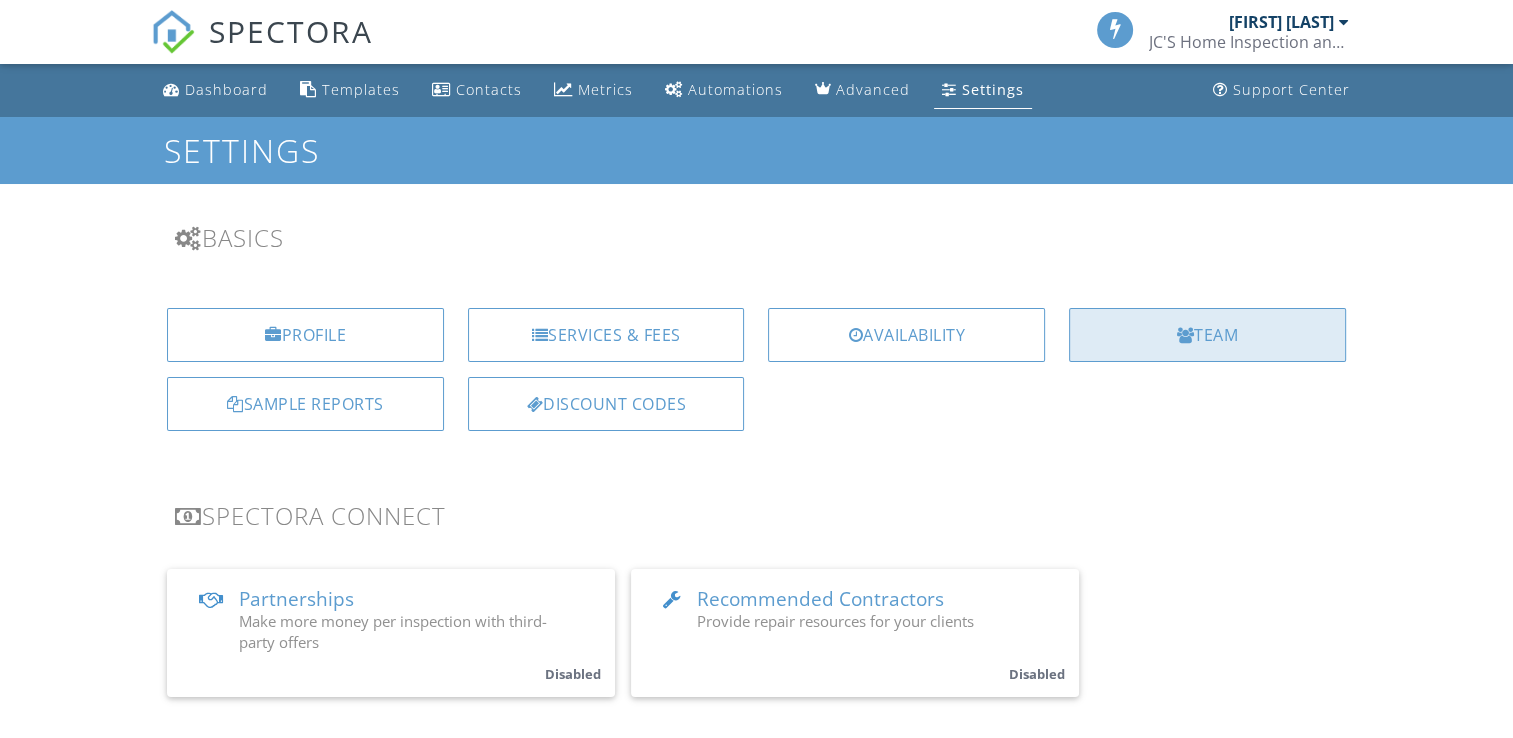 click on "Team" at bounding box center [1207, 335] 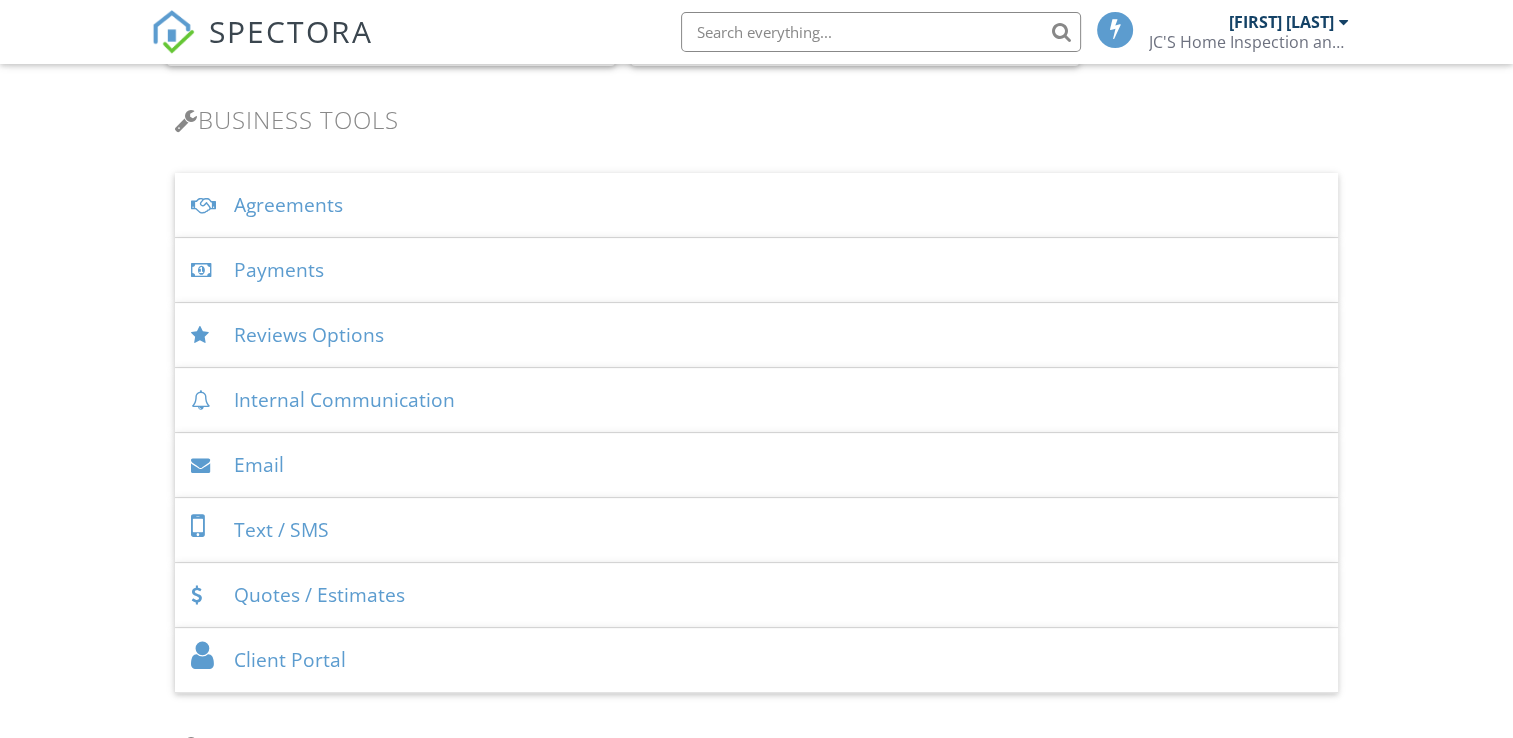 scroll, scrollTop: 635, scrollLeft: 0, axis: vertical 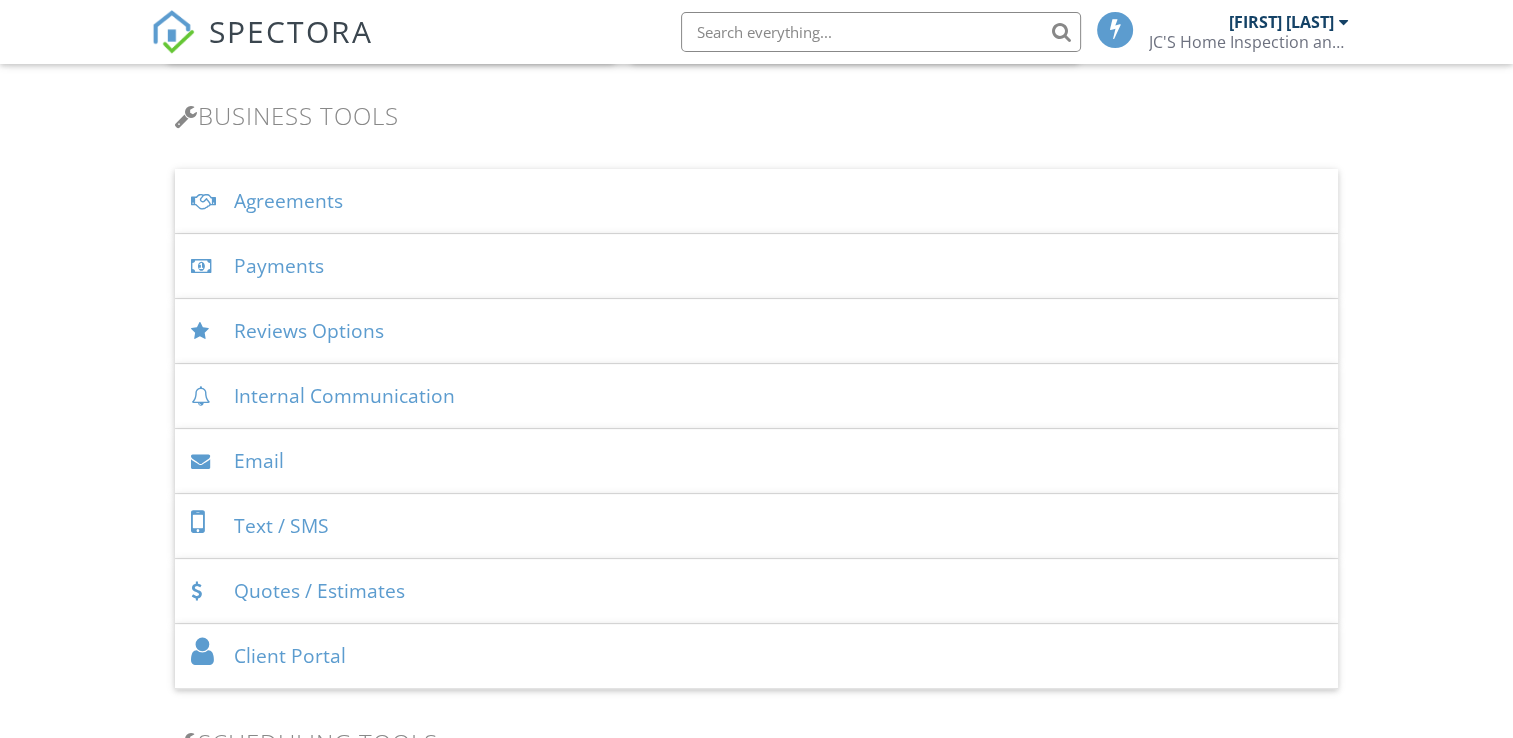 click on "Client Portal" at bounding box center [756, 656] 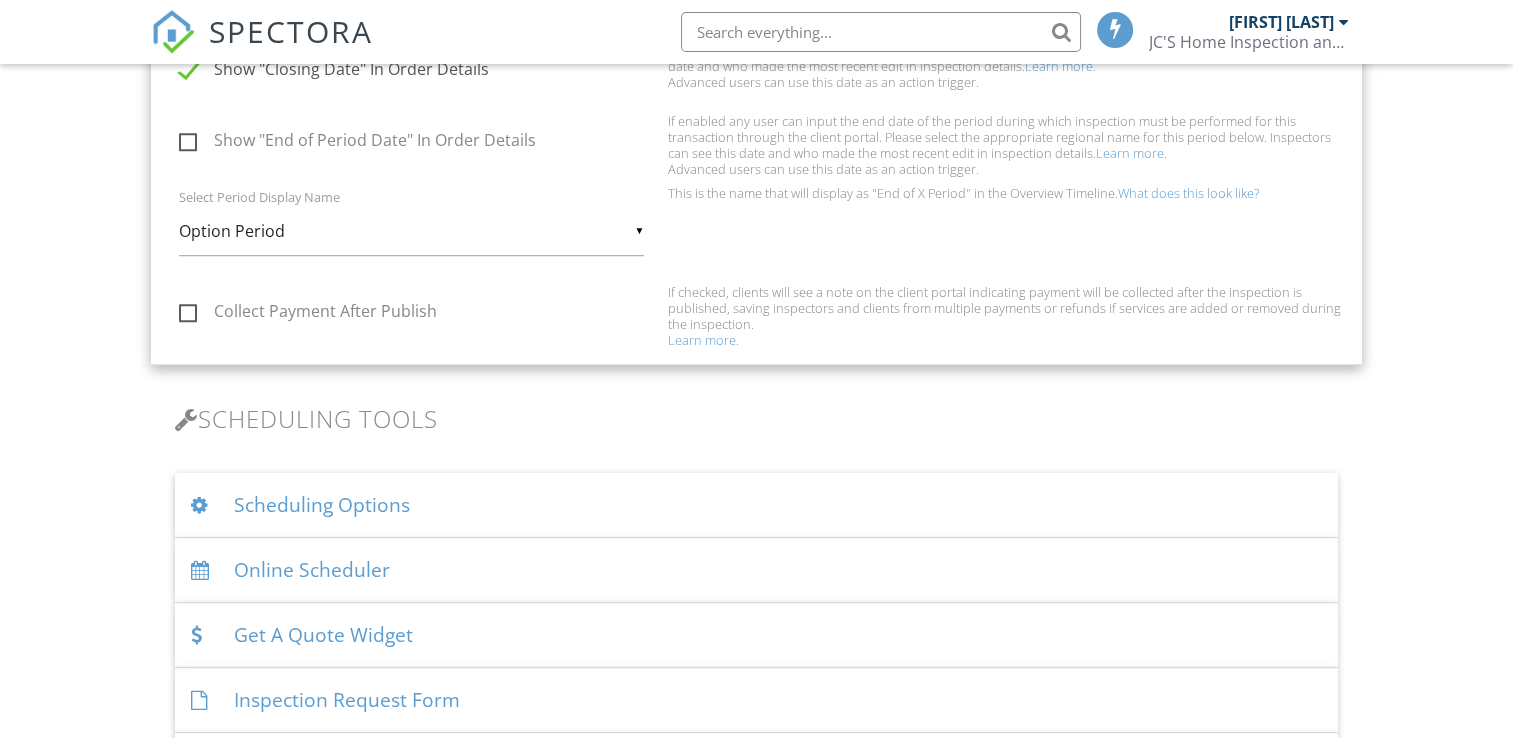 scroll, scrollTop: 1403, scrollLeft: 0, axis: vertical 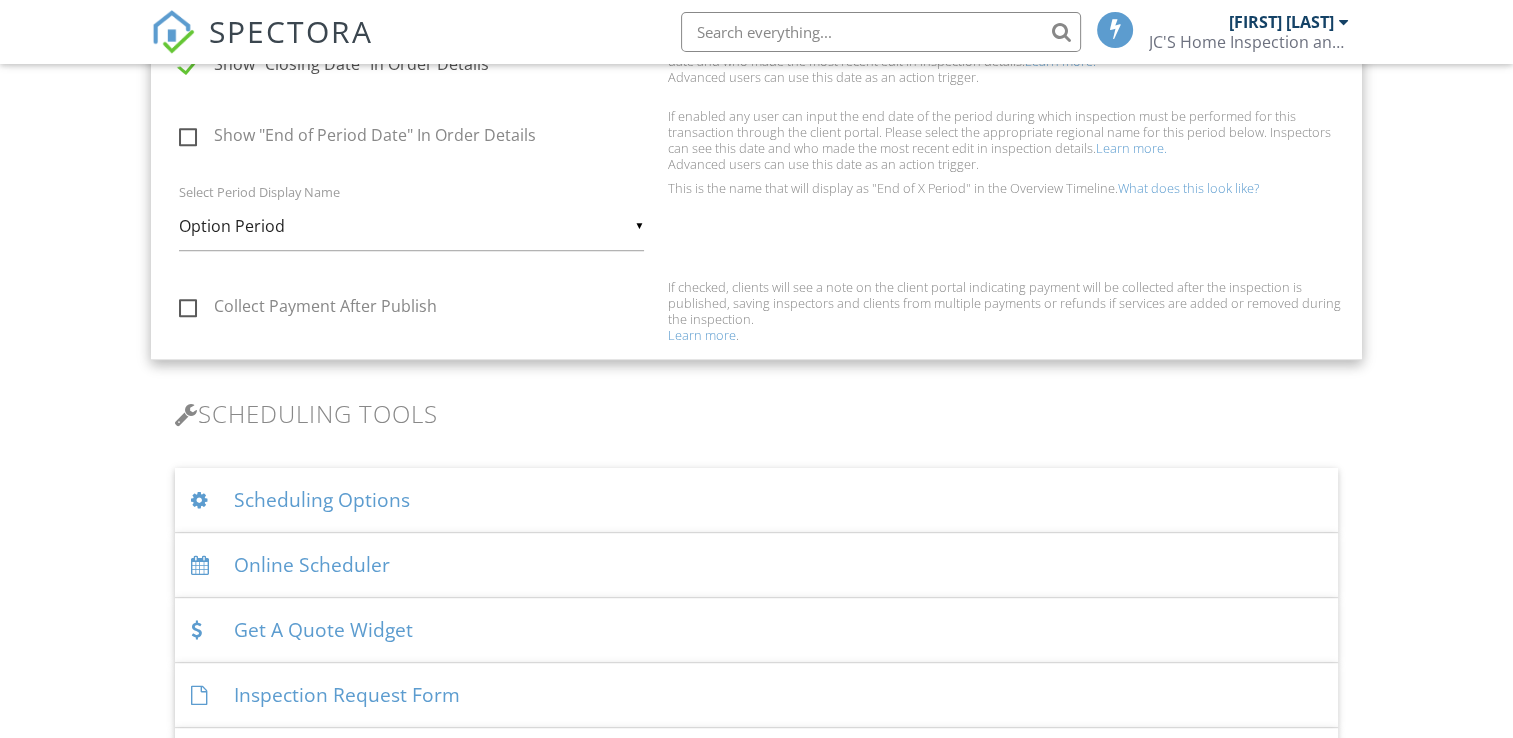 click on "Online Scheduler" at bounding box center [756, 565] 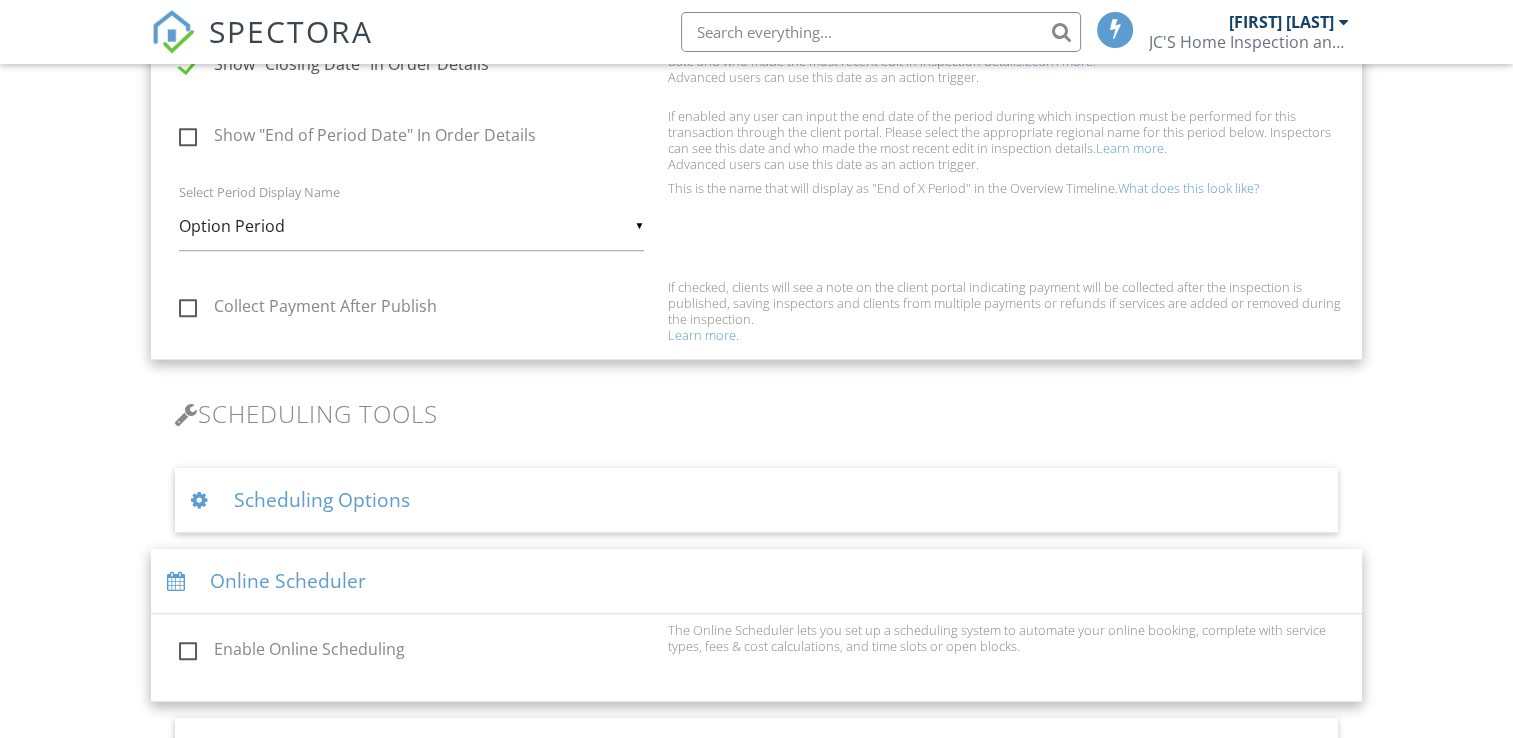 click on "Enable Online Scheduling" at bounding box center [417, 652] 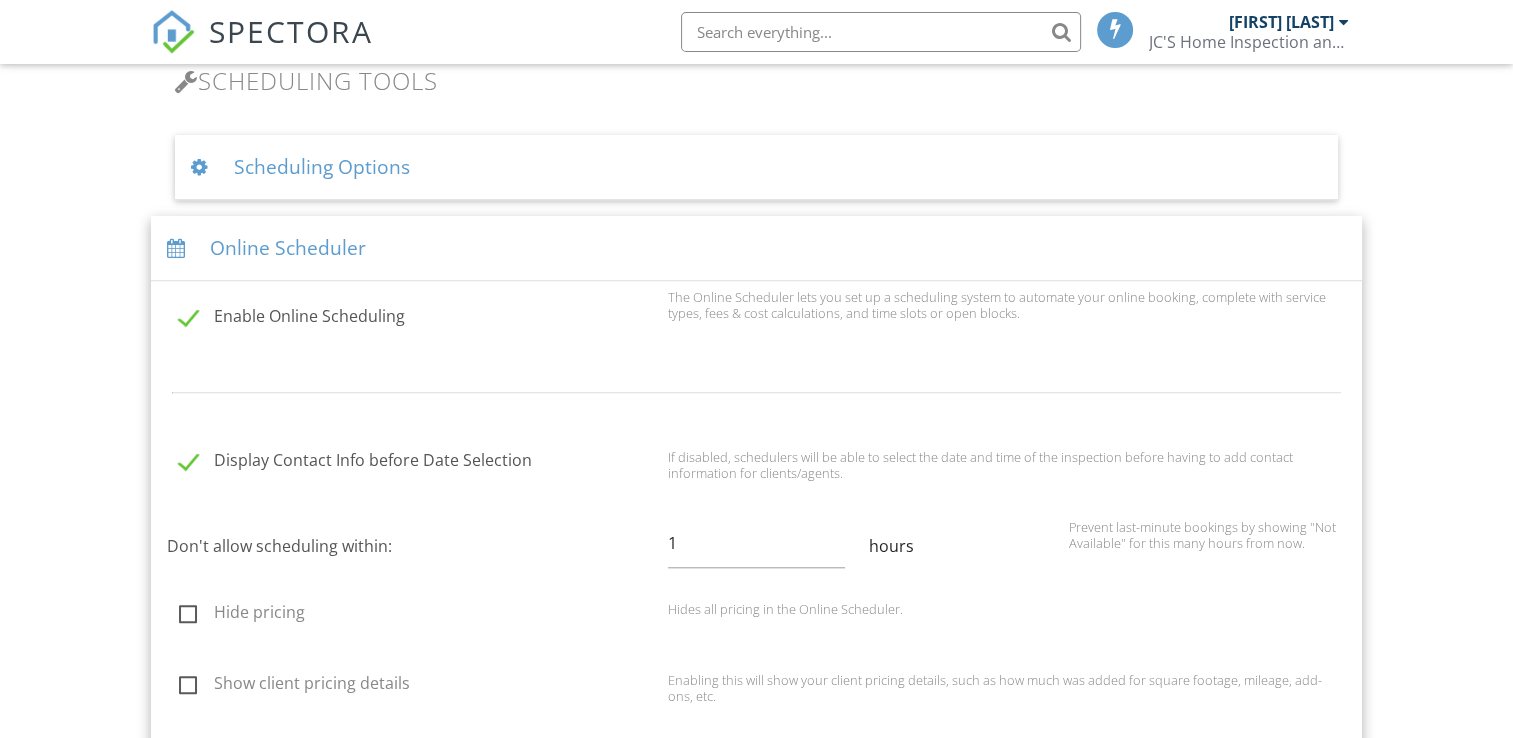 scroll, scrollTop: 1688, scrollLeft: 0, axis: vertical 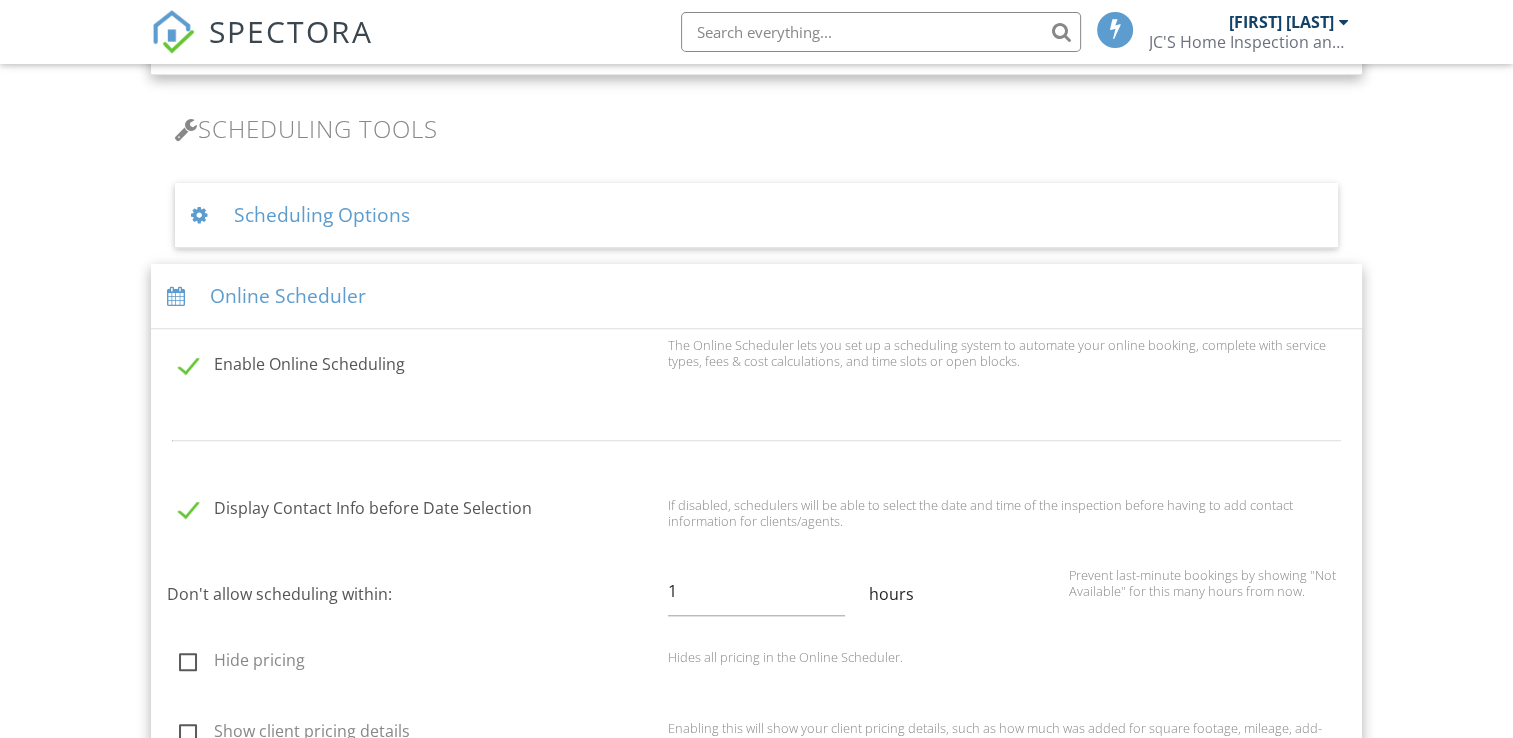 click on "Enable Online Scheduling" at bounding box center [417, 367] 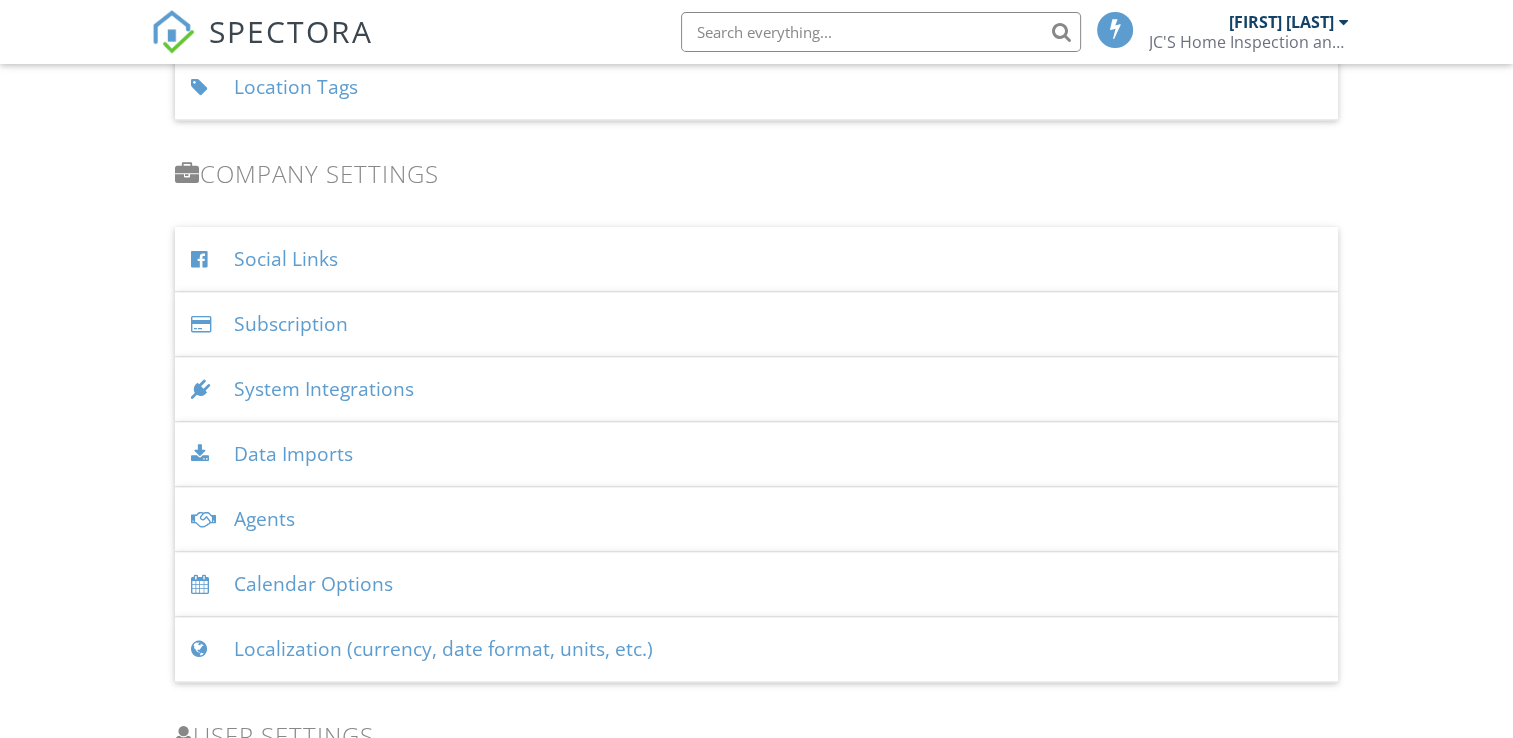scroll, scrollTop: 2824, scrollLeft: 0, axis: vertical 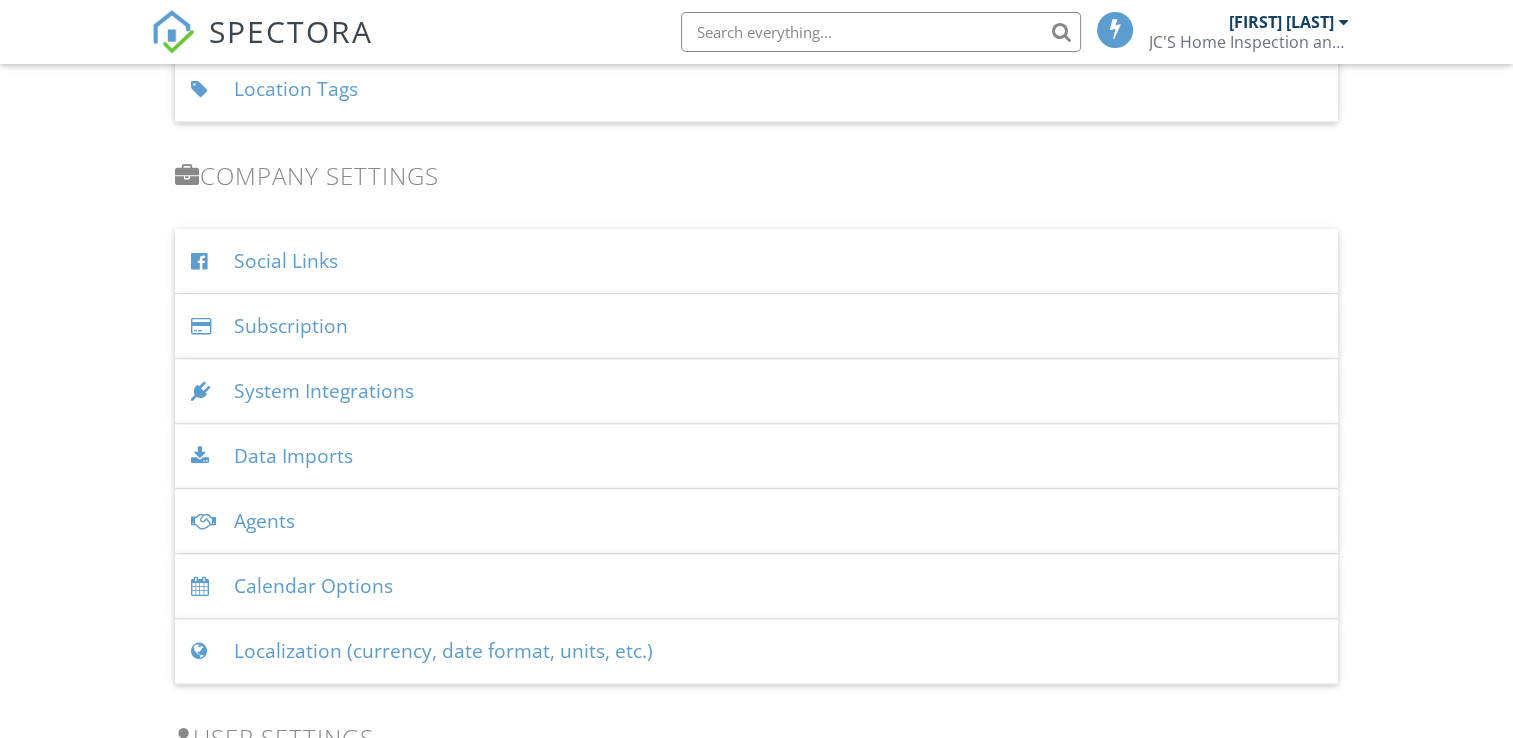click on "System Integrations" at bounding box center (756, 391) 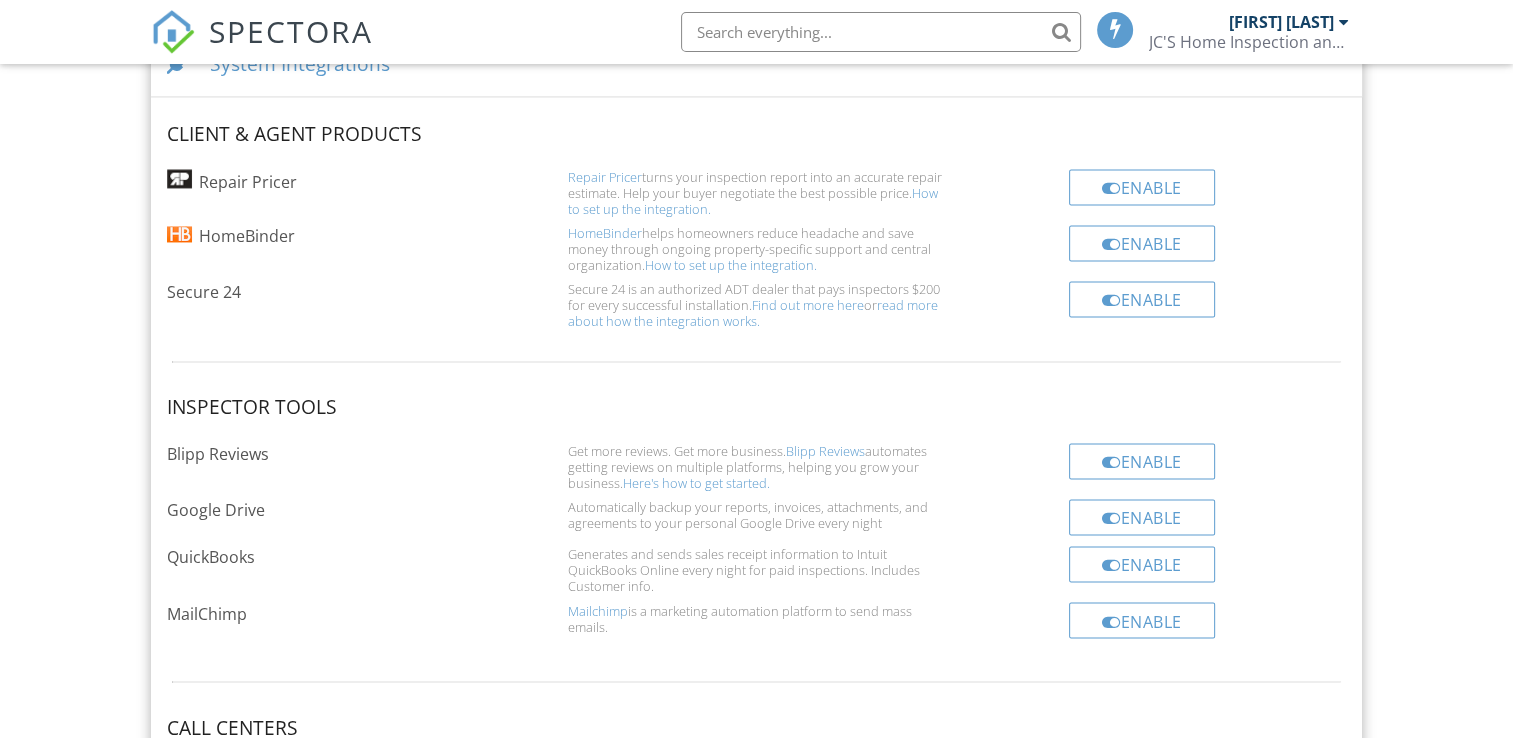 scroll, scrollTop: 3183, scrollLeft: 0, axis: vertical 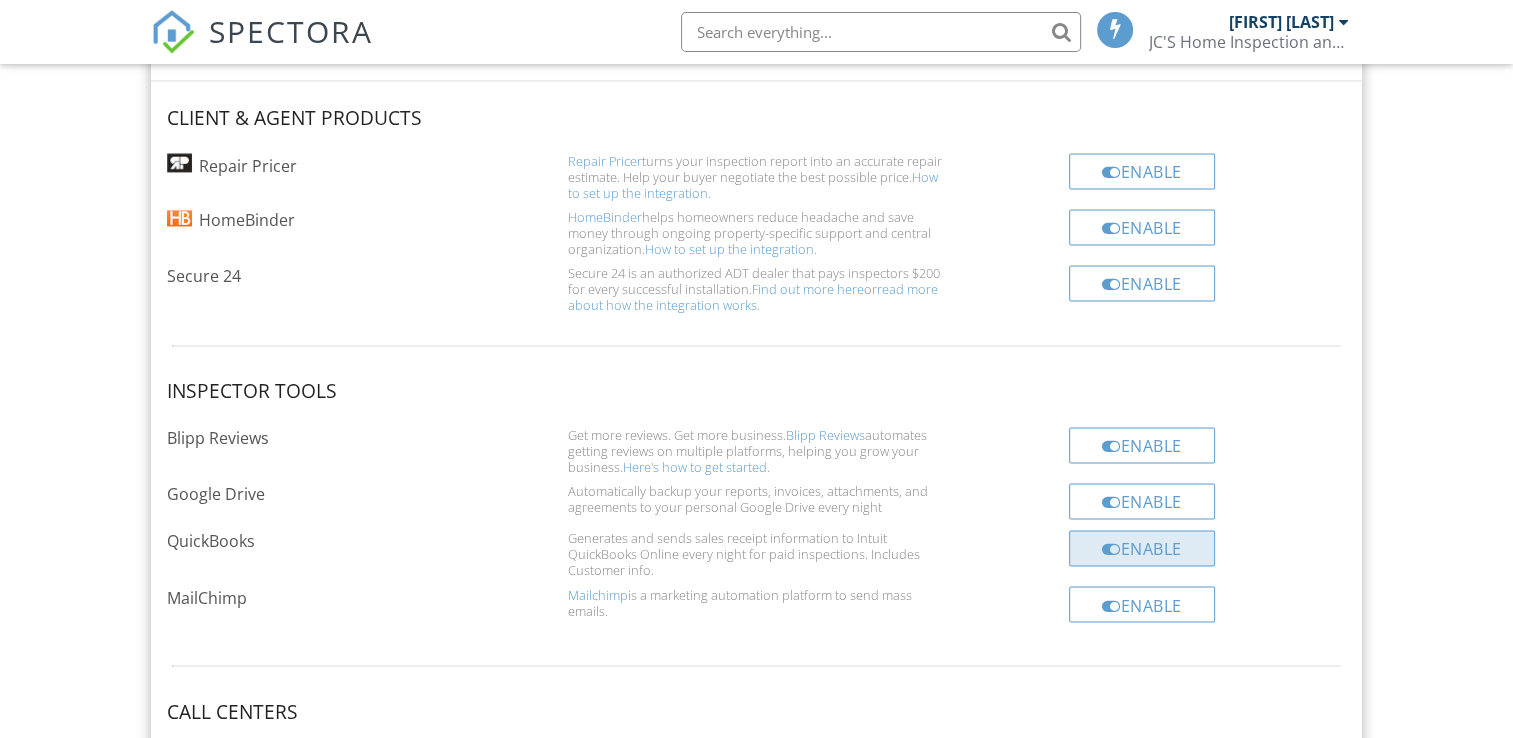 click on "Enable" at bounding box center [1142, 548] 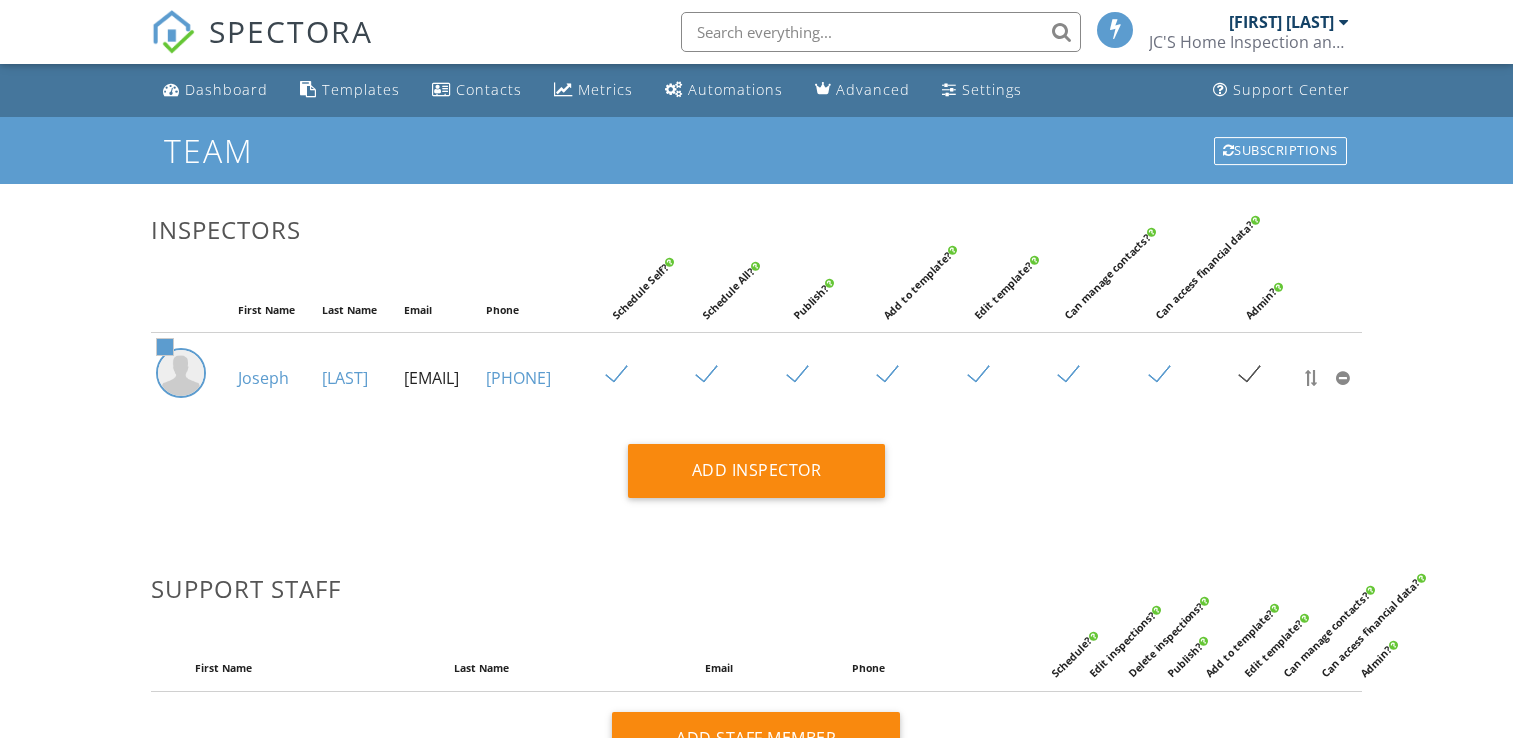 scroll, scrollTop: 0, scrollLeft: 0, axis: both 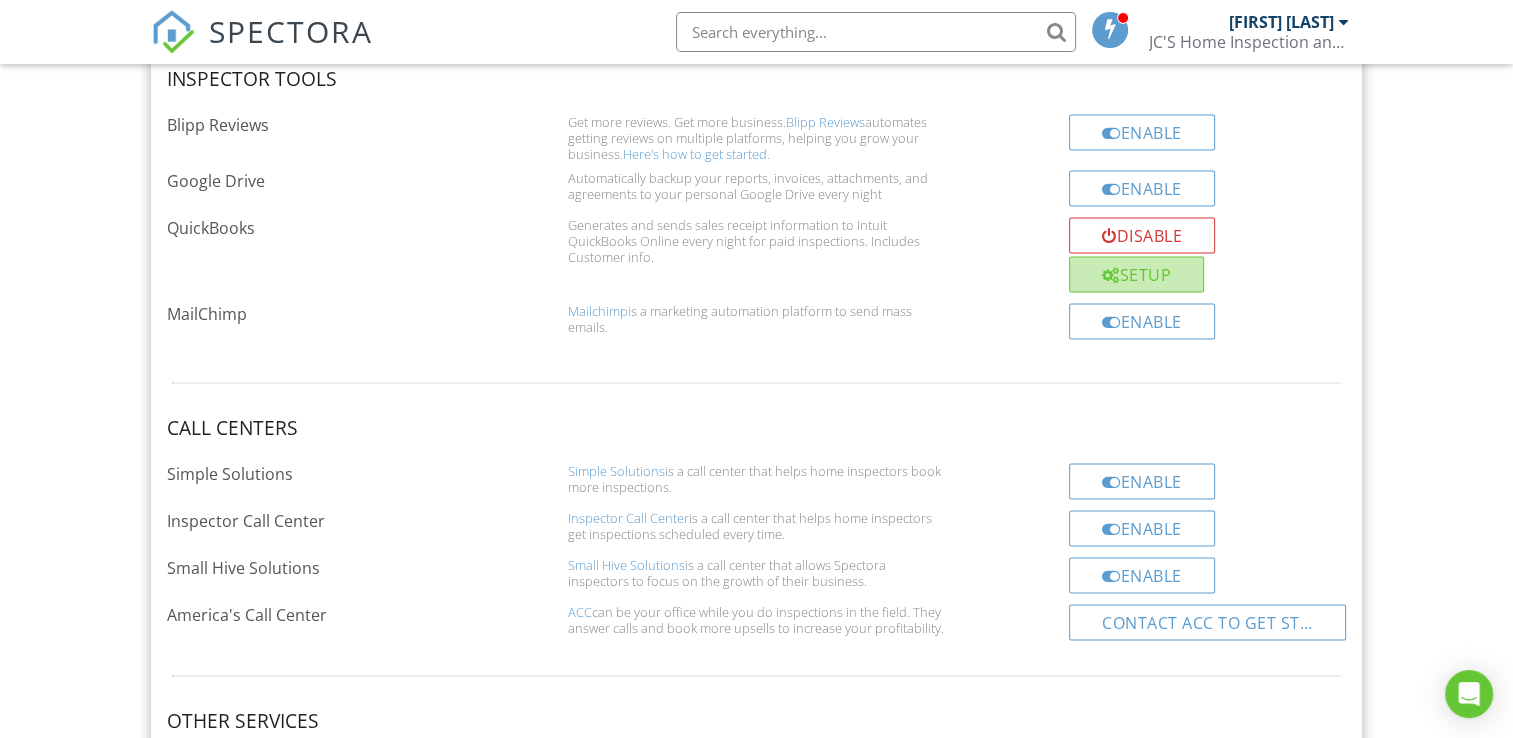 click at bounding box center [1111, 275] 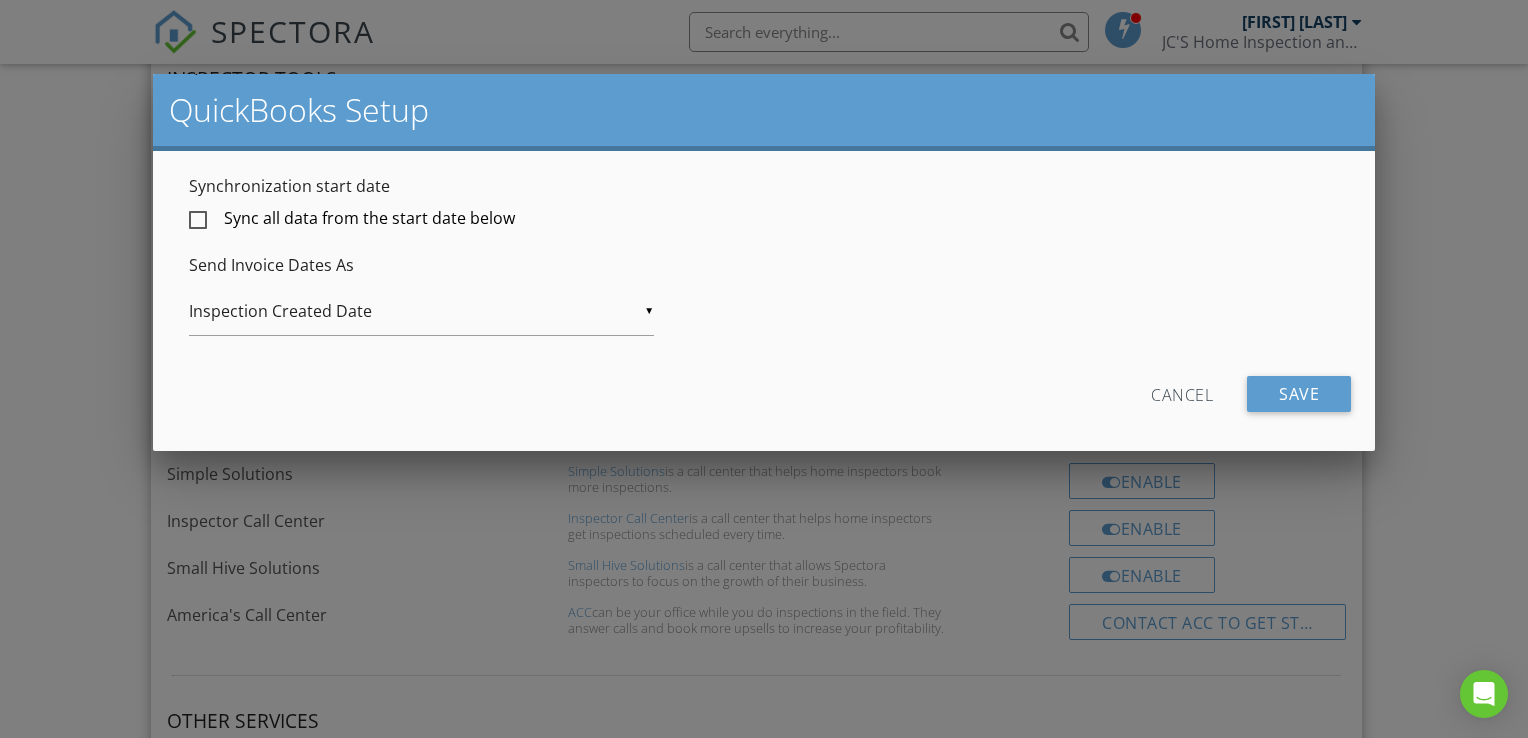 click on "Cancel" at bounding box center [1182, 394] 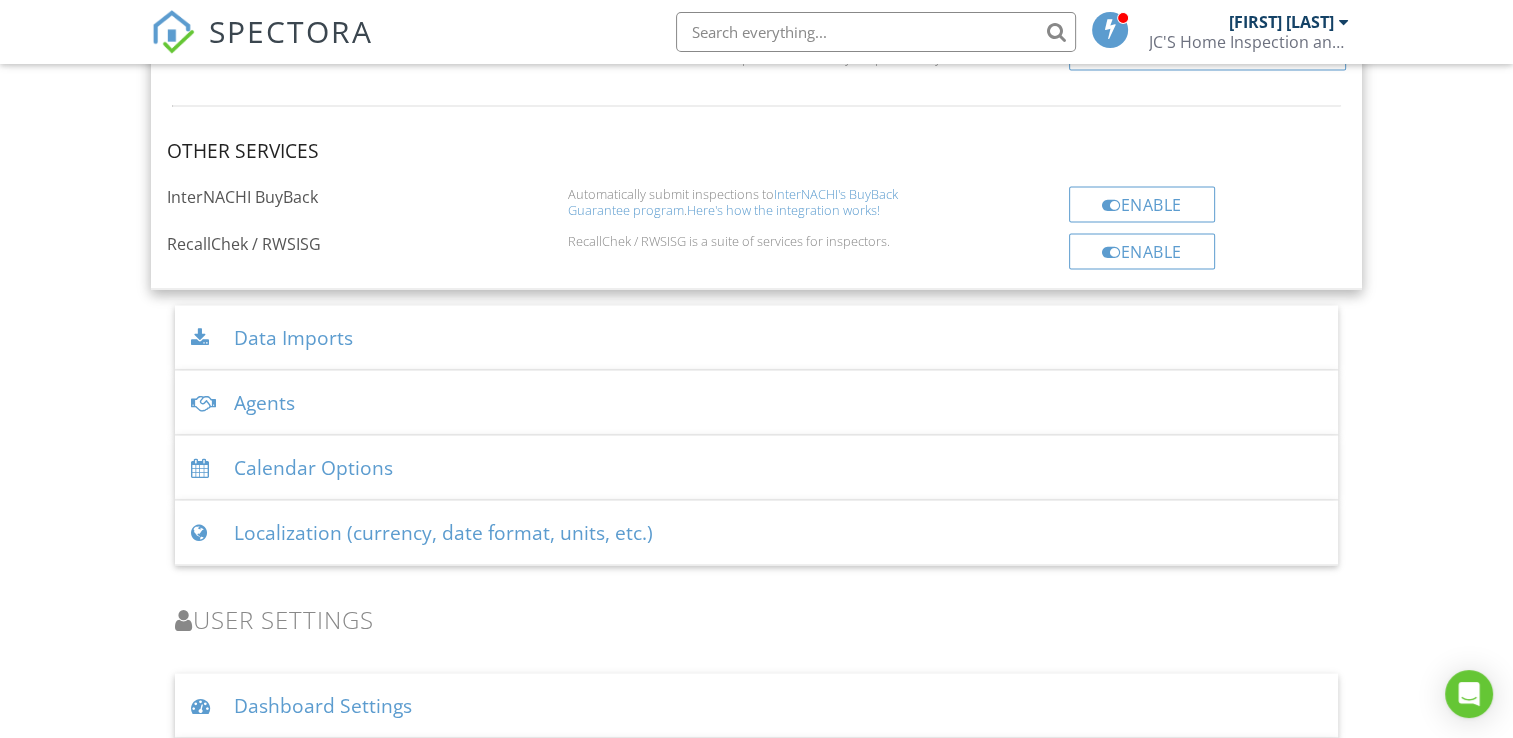 scroll, scrollTop: 3507, scrollLeft: 0, axis: vertical 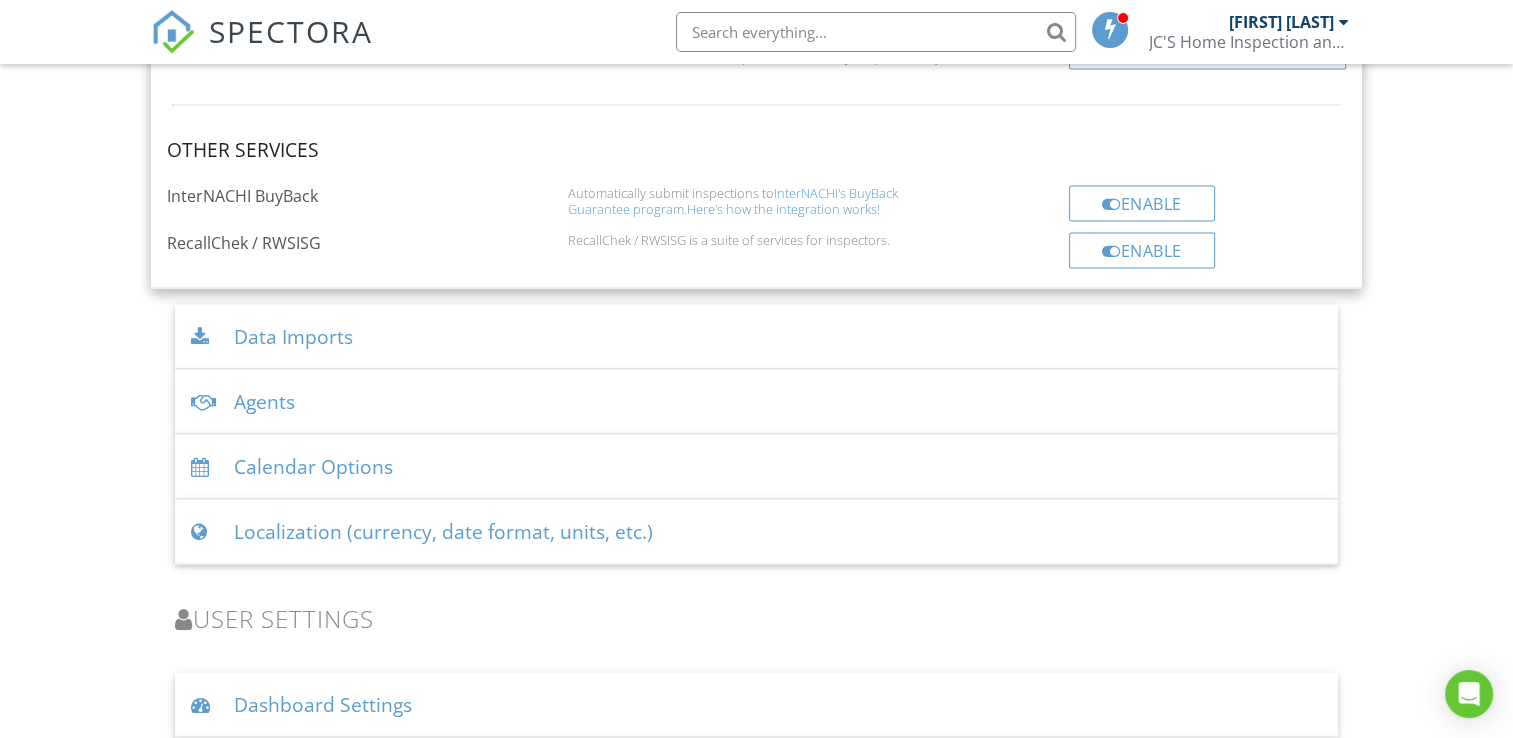 click on "Calendar Options" at bounding box center [756, 466] 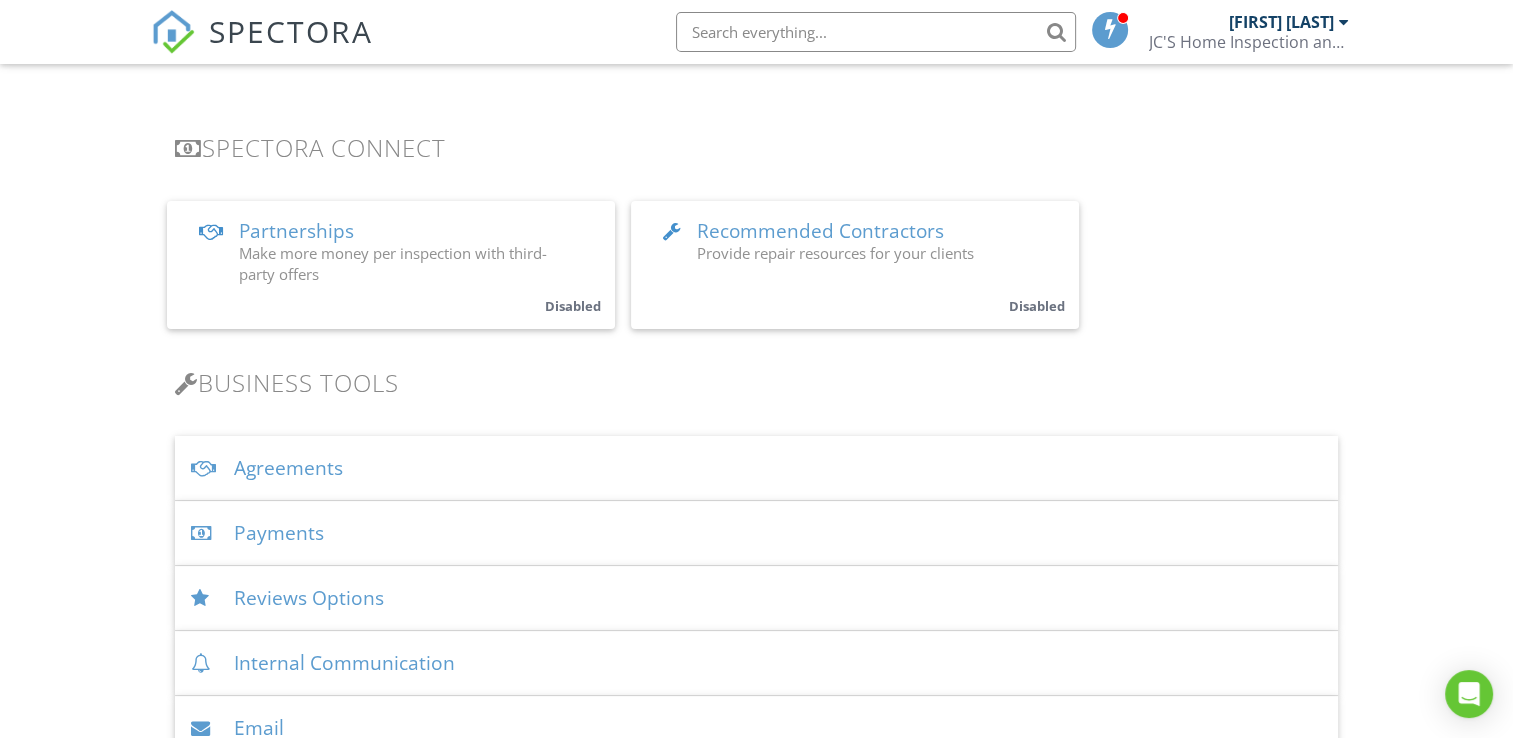 scroll, scrollTop: 364, scrollLeft: 0, axis: vertical 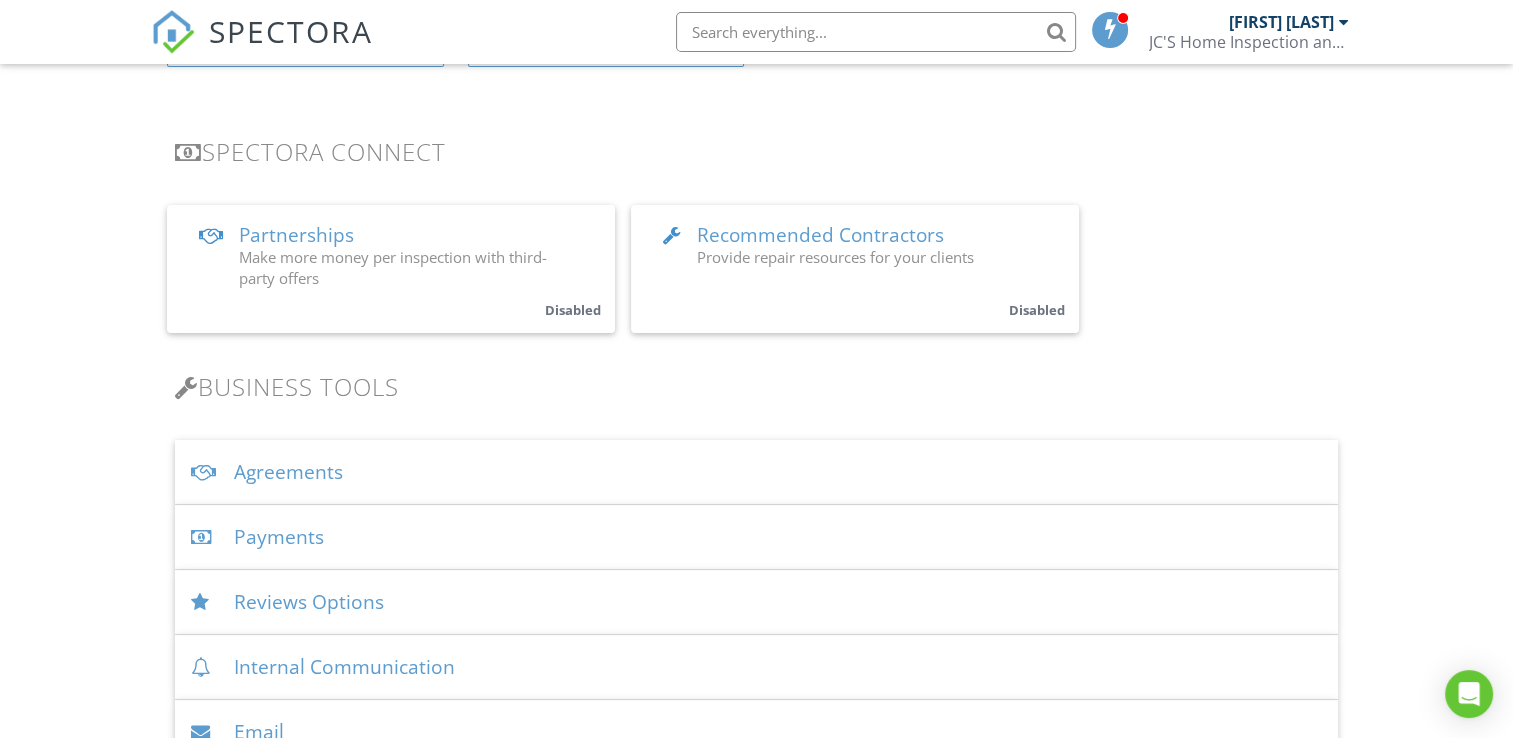click on "Agreements" at bounding box center (756, 472) 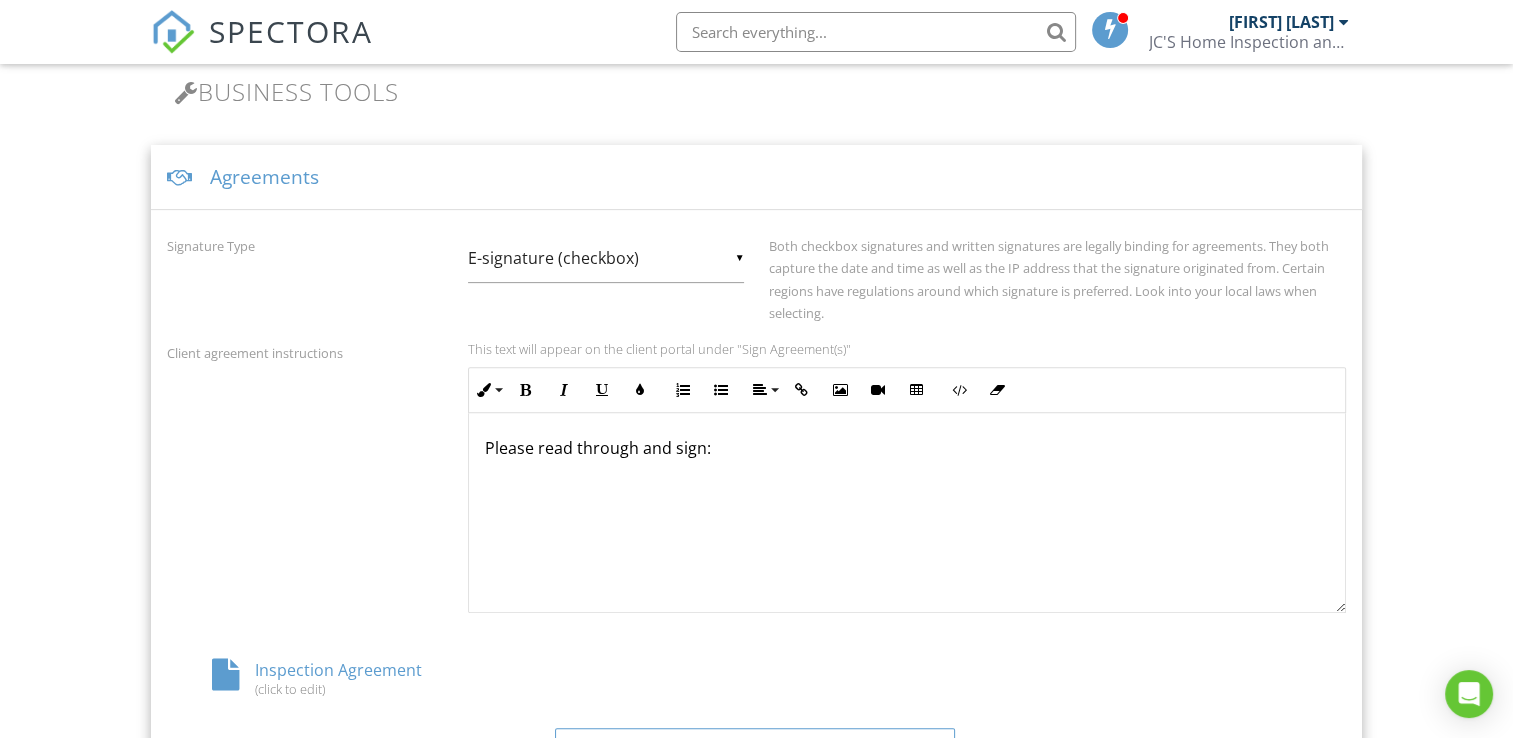 scroll, scrollTop: 776, scrollLeft: 0, axis: vertical 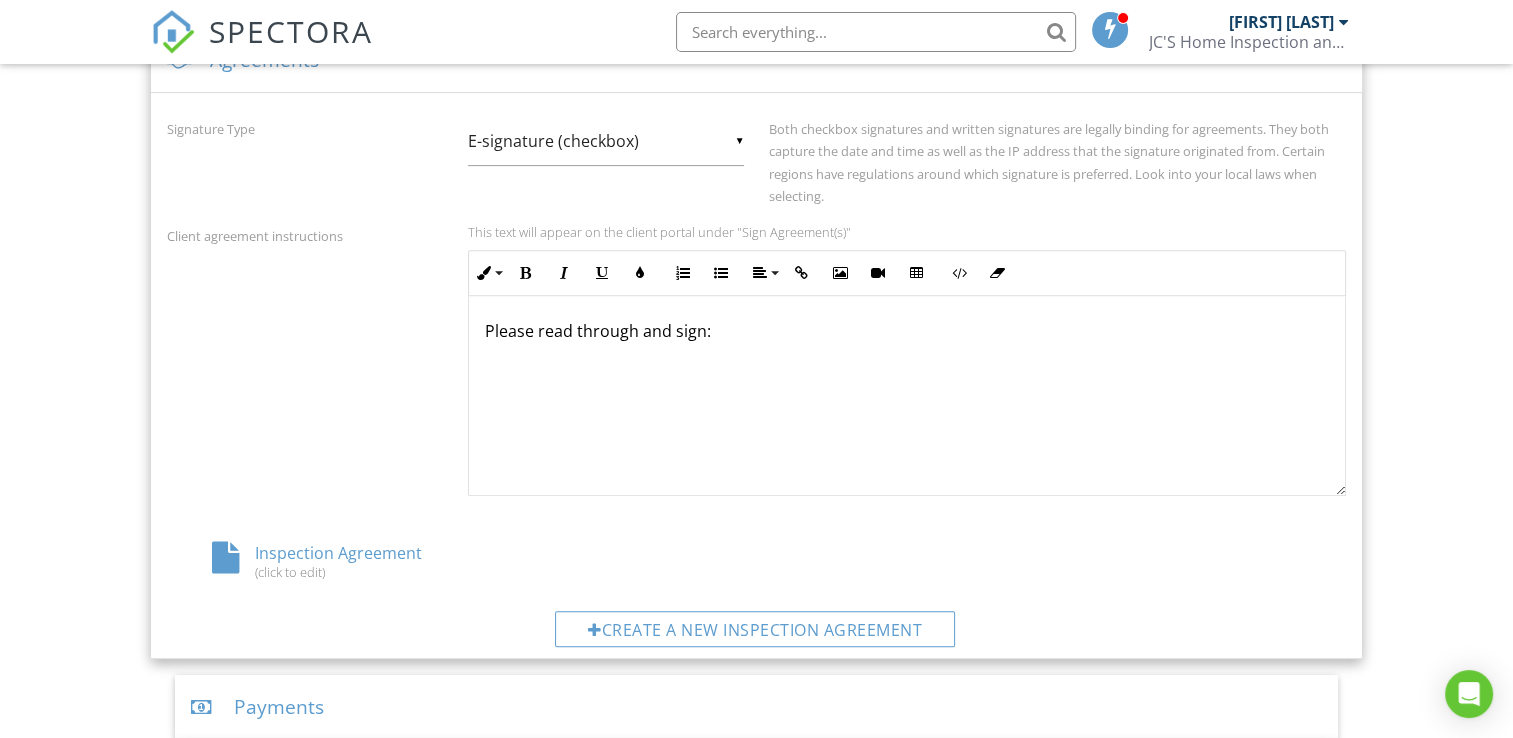 click on "Inspection Agreement
(click to edit)" at bounding box center (363, 561) 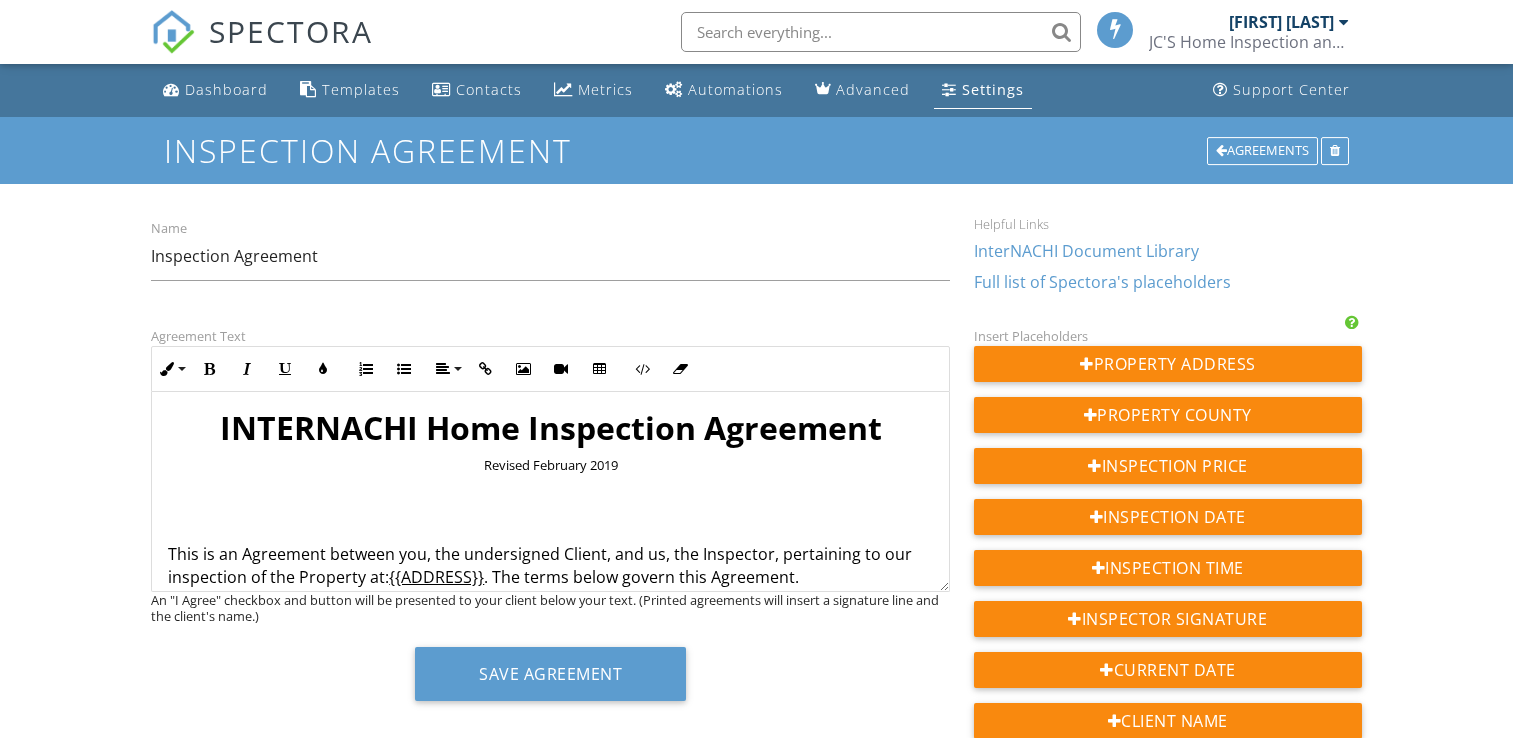 scroll, scrollTop: 0, scrollLeft: 0, axis: both 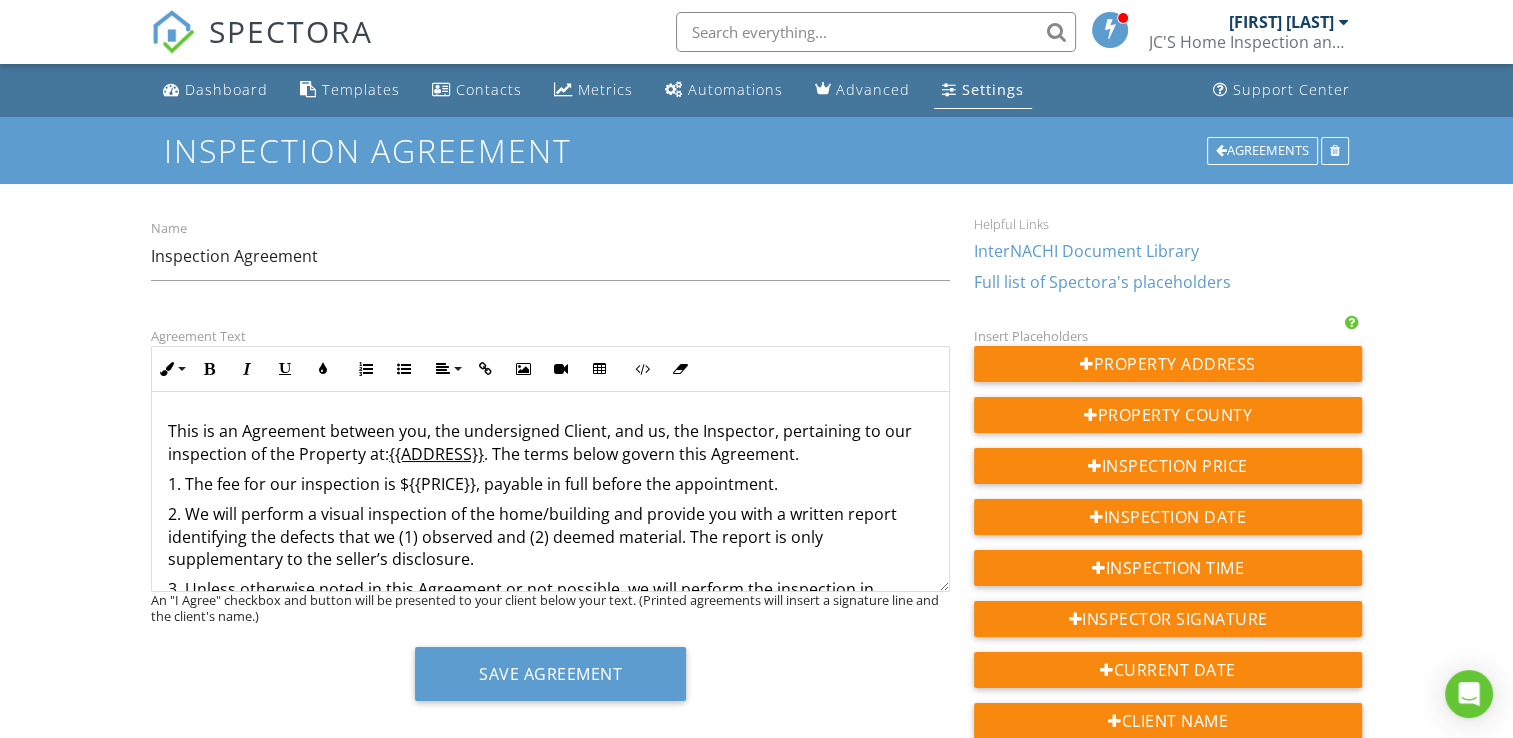 click on "{{ADDRESS}}" at bounding box center (436, 454) 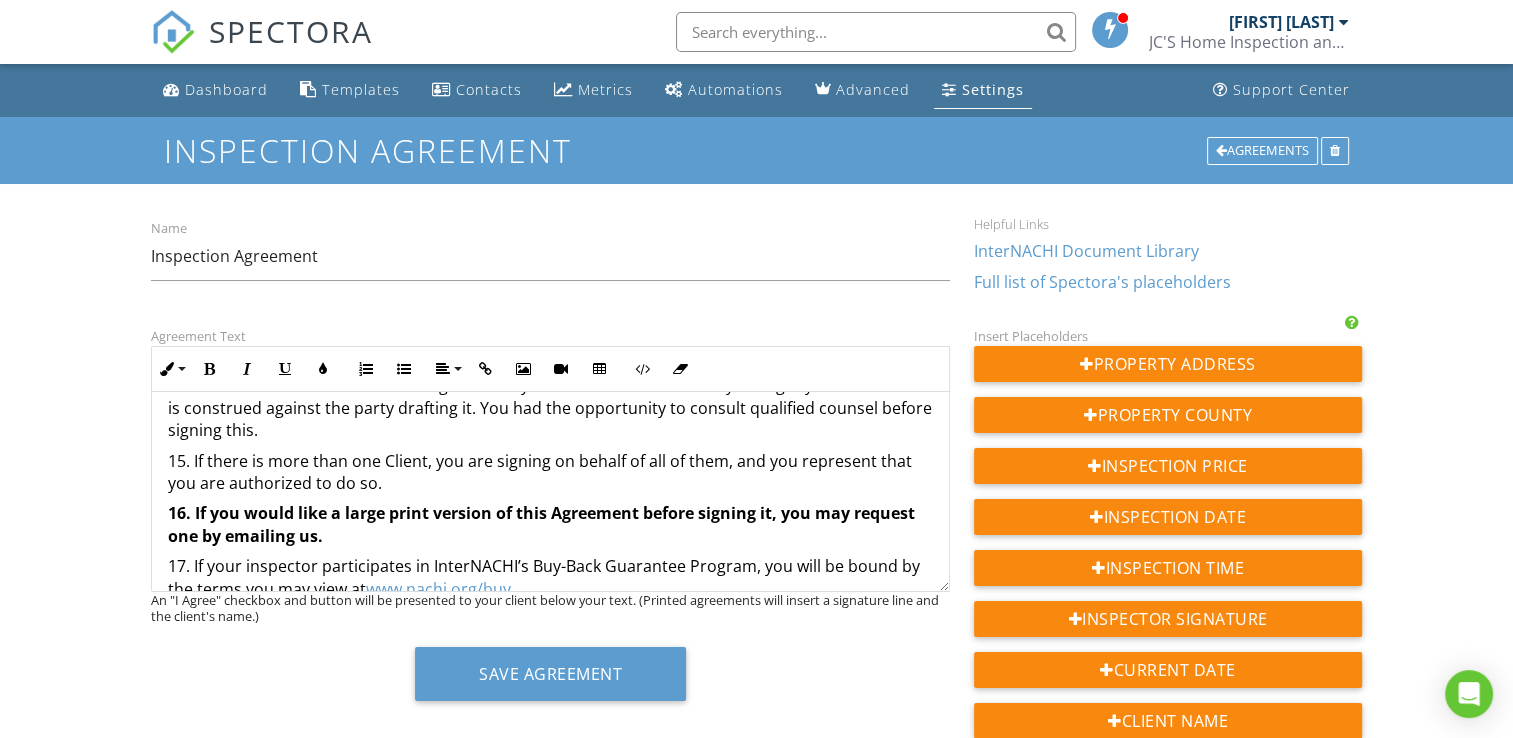 scroll, scrollTop: 1958, scrollLeft: 0, axis: vertical 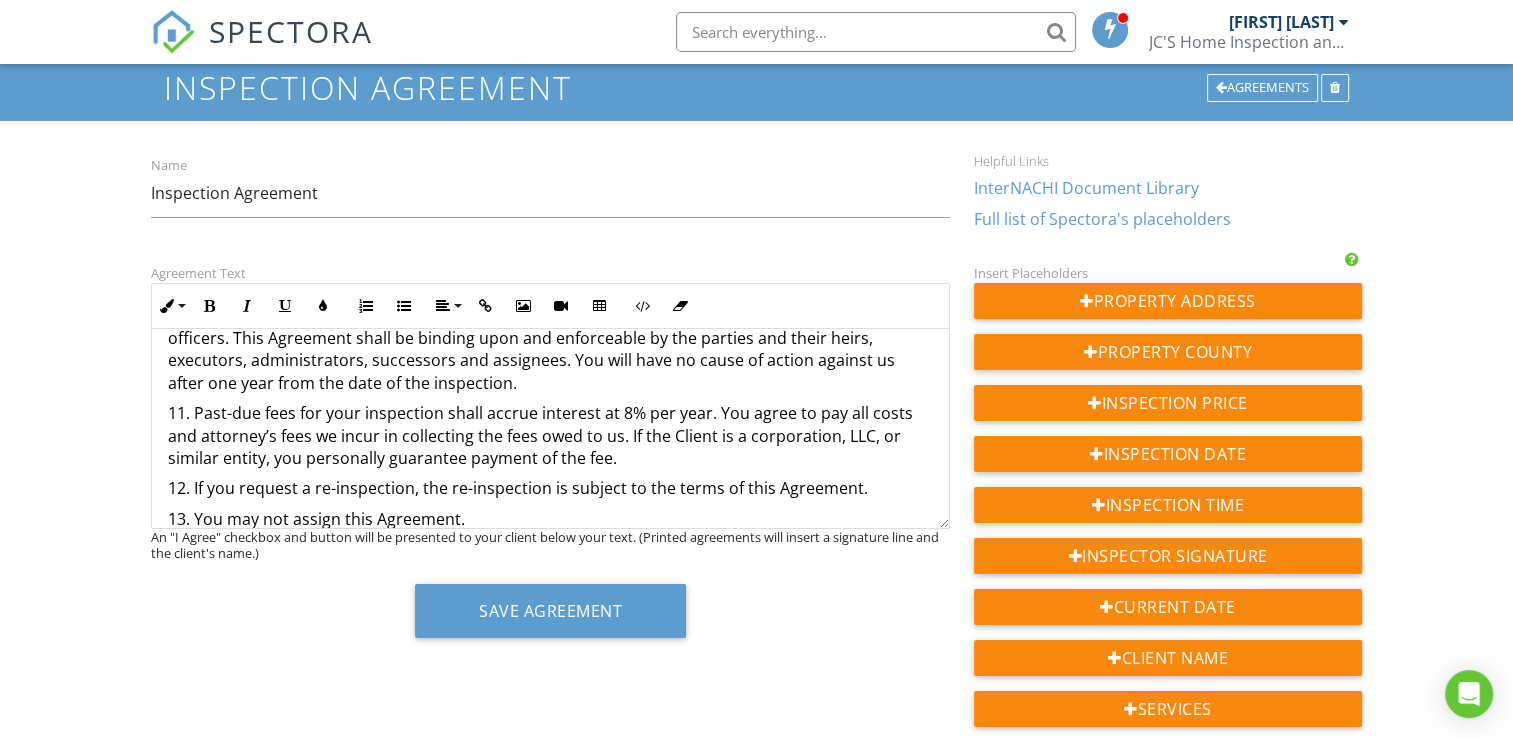 drag, startPoint x: 790, startPoint y: 628, endPoint x: 806, endPoint y: 431, distance: 197.64868 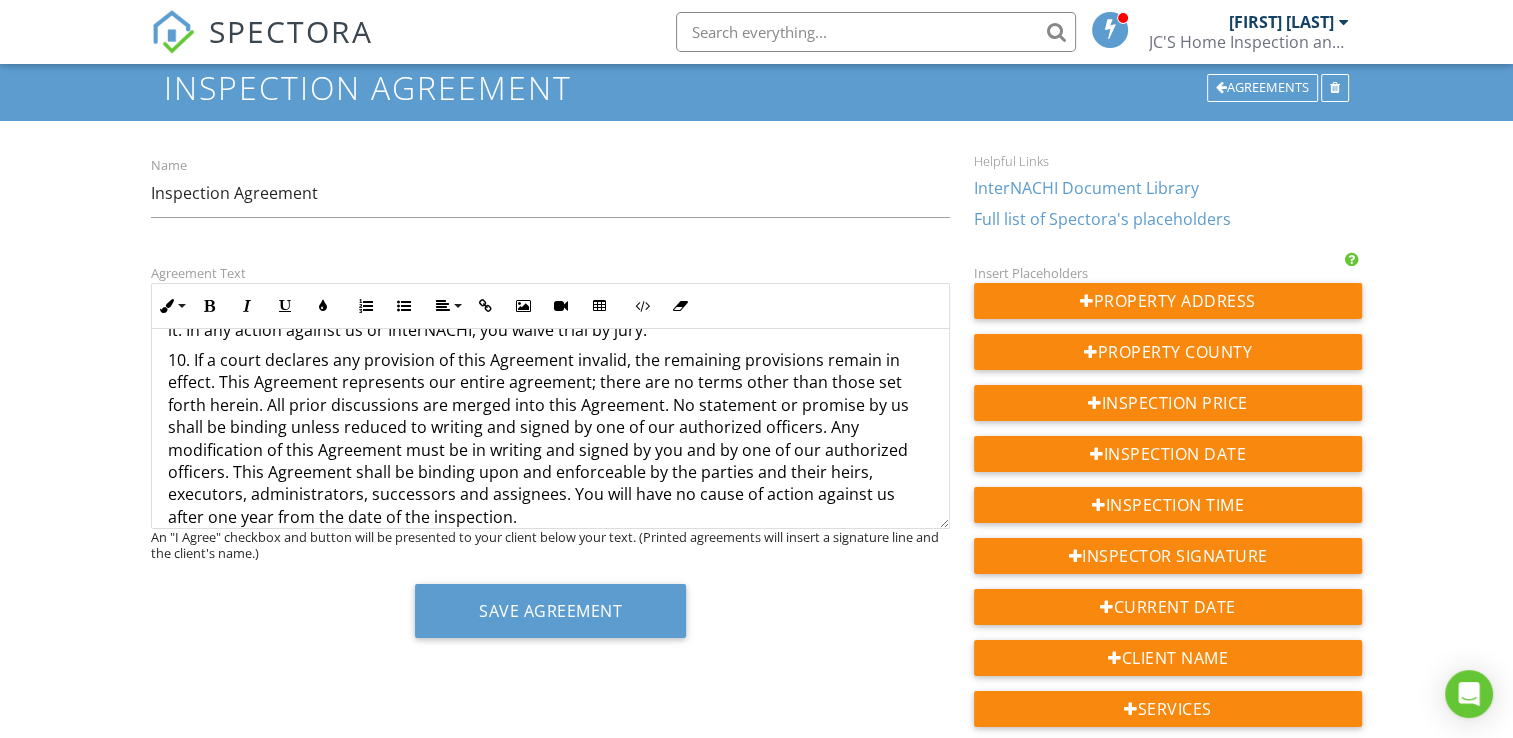 scroll, scrollTop: 1464, scrollLeft: 0, axis: vertical 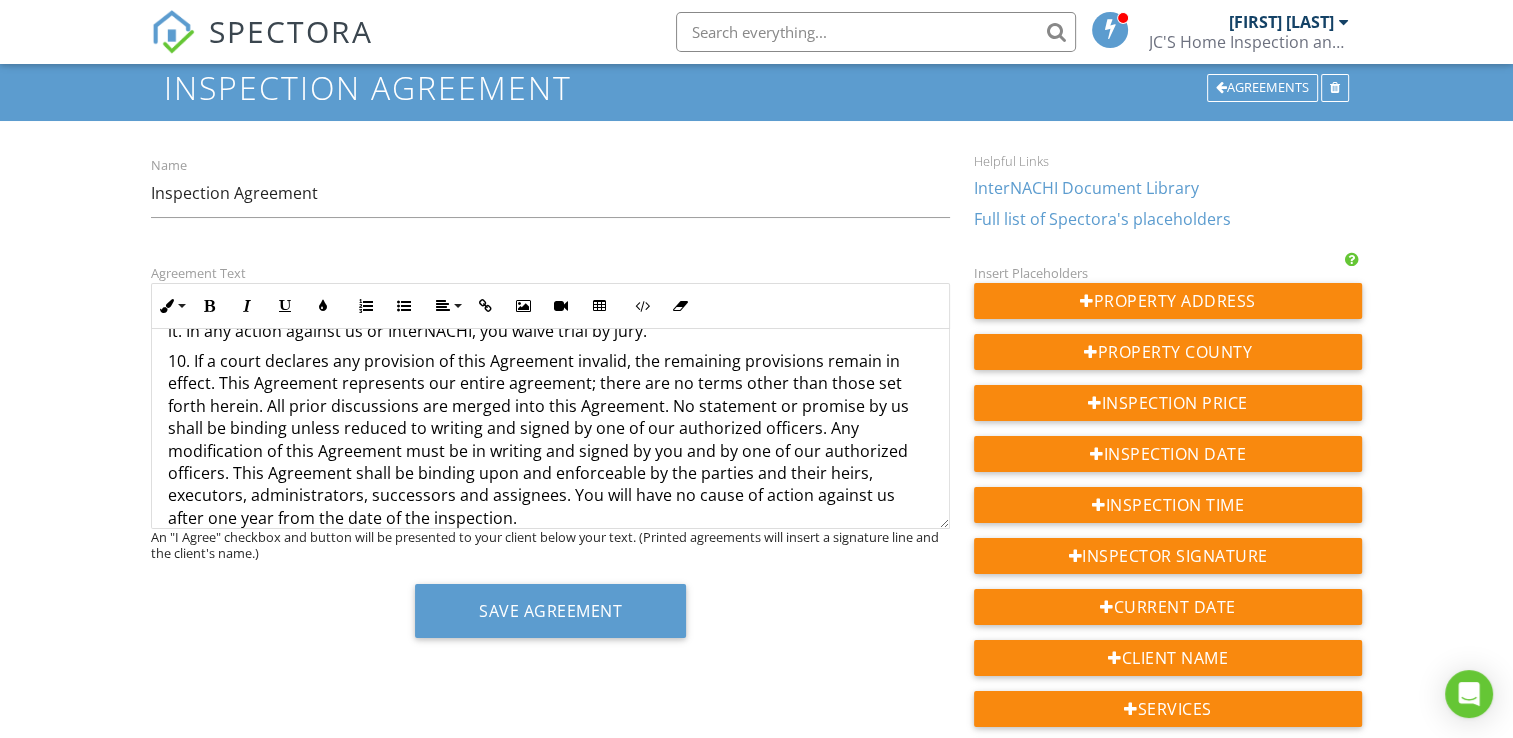 click on "Agreement Text
Inline Style XLarge Large Normal Small Light Small/Light Bold Italic Underline Colors Ordered List Unordered List Align Align Left Align Center Align Right Align Justify Insert Link Insert Image Insert Video Insert Table Code View Clear Formatting INTERNACHI Home Inspection Agreement Revised February 2019 This is an Agreement between you, the undersigned Client, and us, the Inspector, pertaining to our inspection of the Property at:  {{ADDRESS}} . The terms below govern this Agreement. 1. The fee for our inspection is ${{PRICE}}, payable in full before the appointment. 2. We will perform a visual inspection of the home/building and provide you with a written report identifying the defects that we (1) observed and (2) deemed
material. The report is only supplementary to the seller’s disclosure. 6.  LIMITATION ON LIABILITY AND DAMAGES. 12. If you request a re-inspection, the re-inspection is subject to the terms of this Agreement. 13. You may not assign this Agreement. www.nachi.org/buy ." at bounding box center [550, 457] 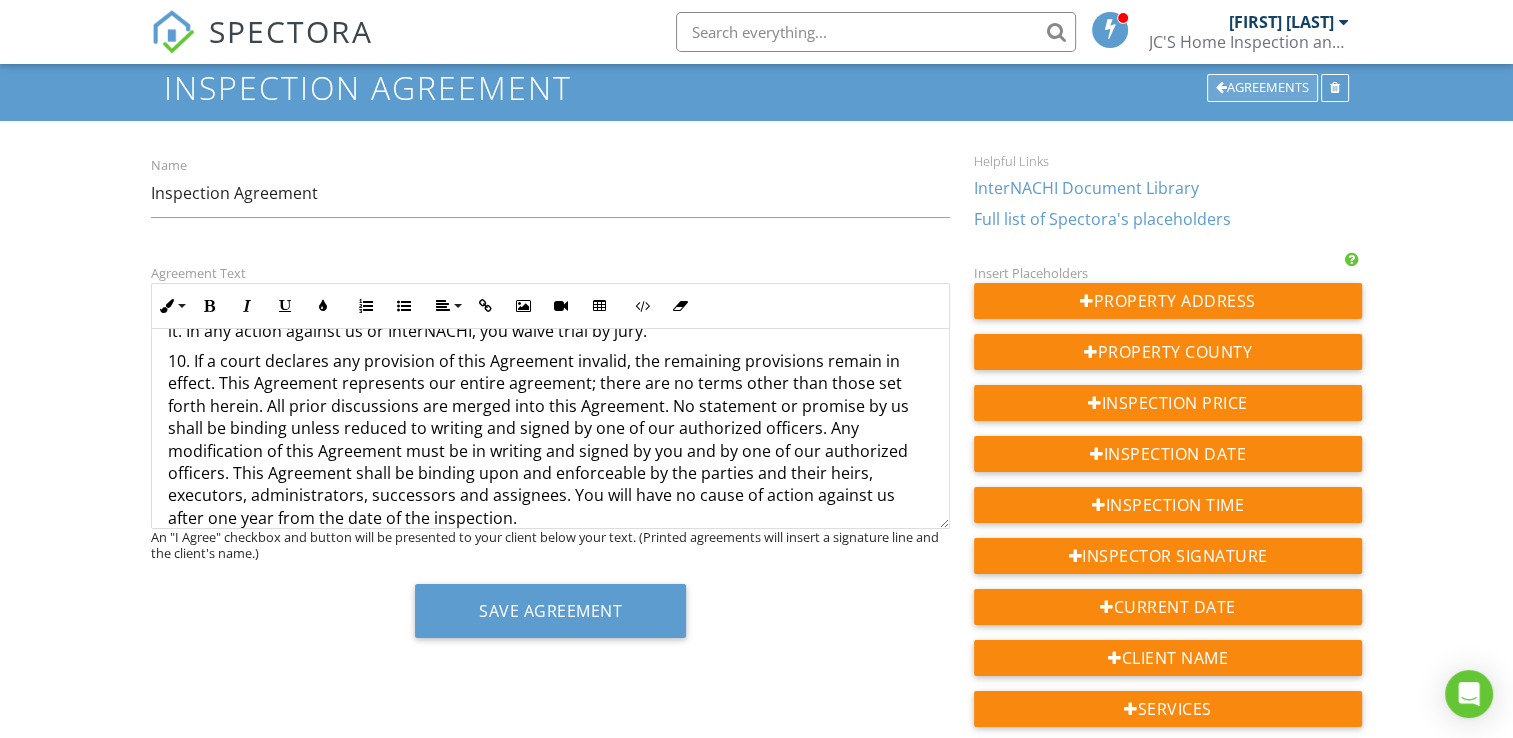 click on "Agreements" at bounding box center (1262, 88) 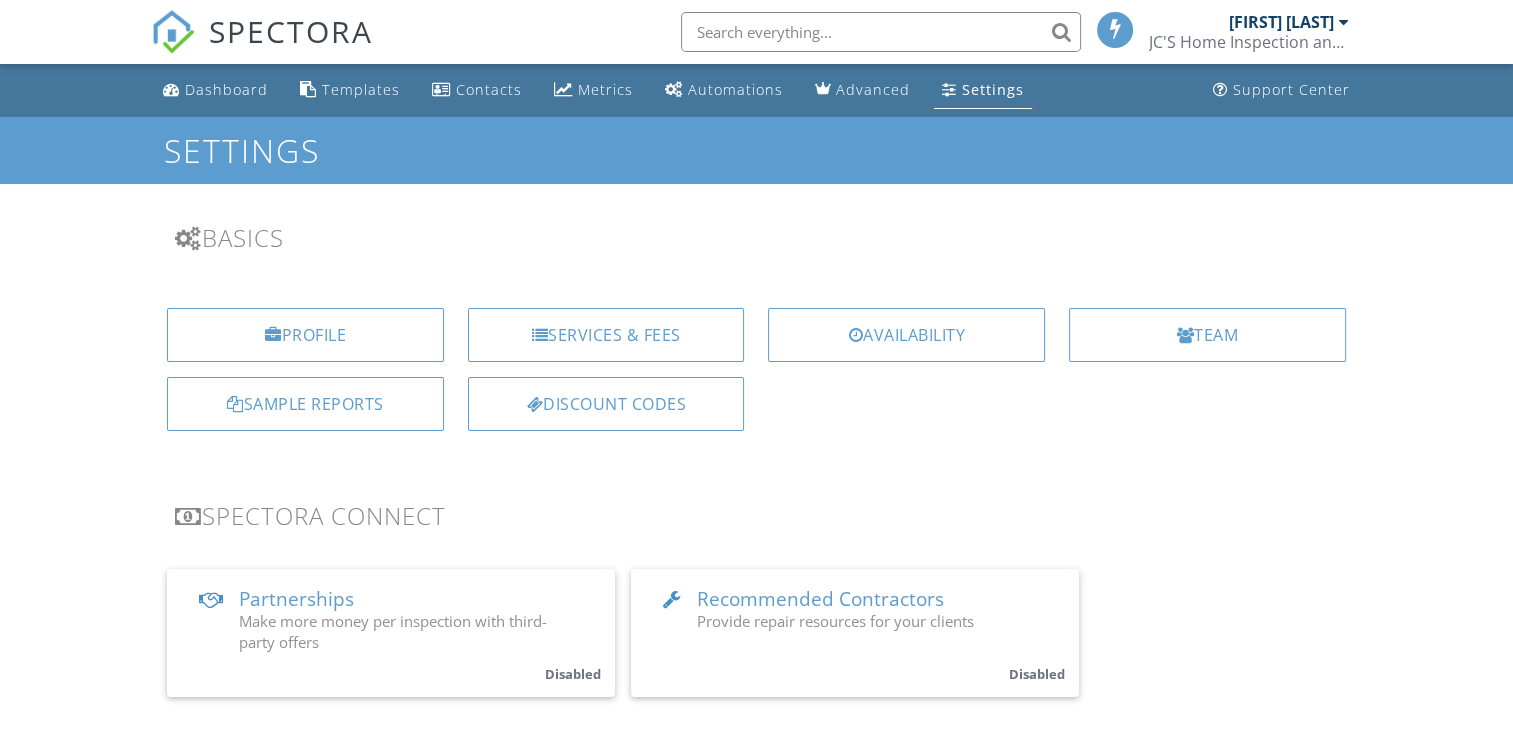 scroll, scrollTop: 743, scrollLeft: 0, axis: vertical 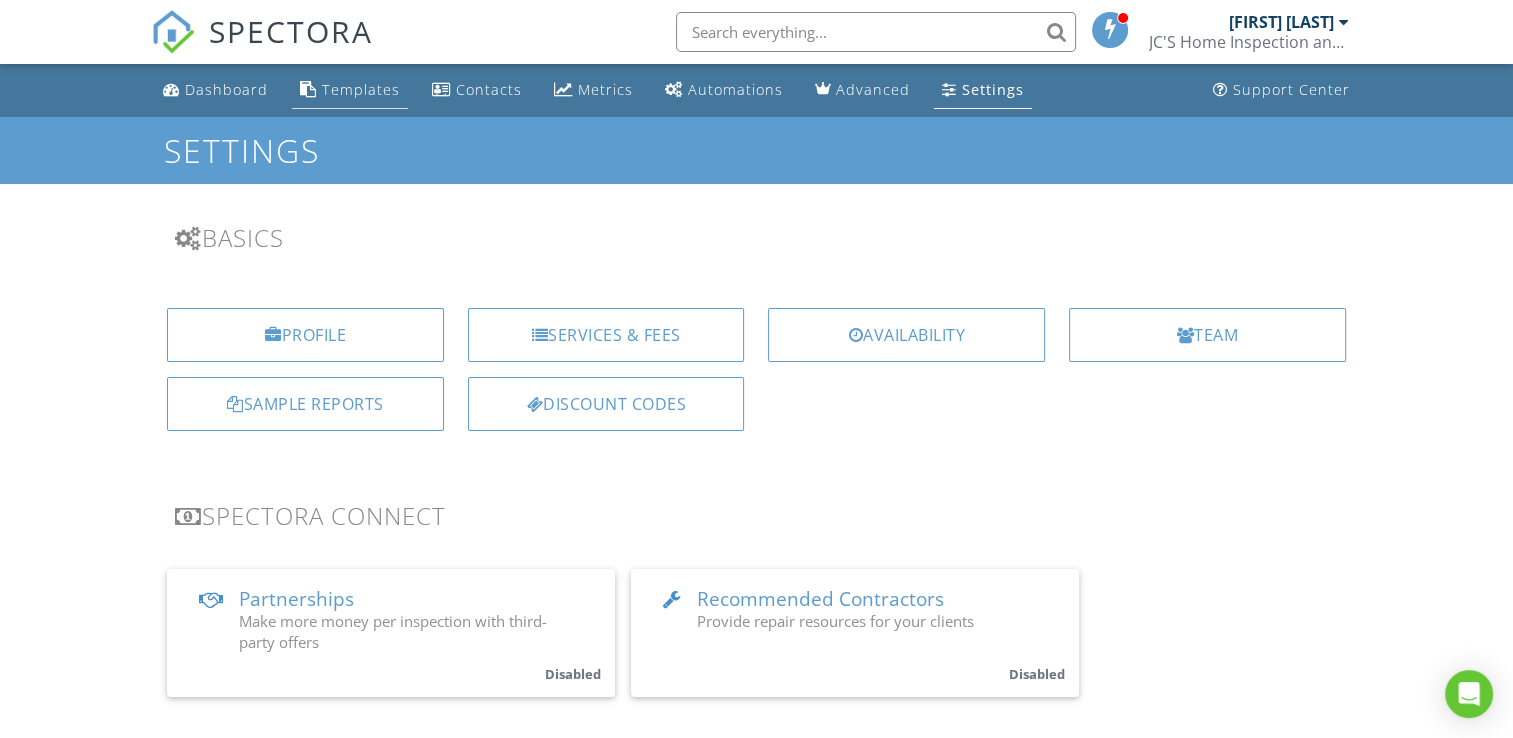 click on "Templates" at bounding box center [350, 90] 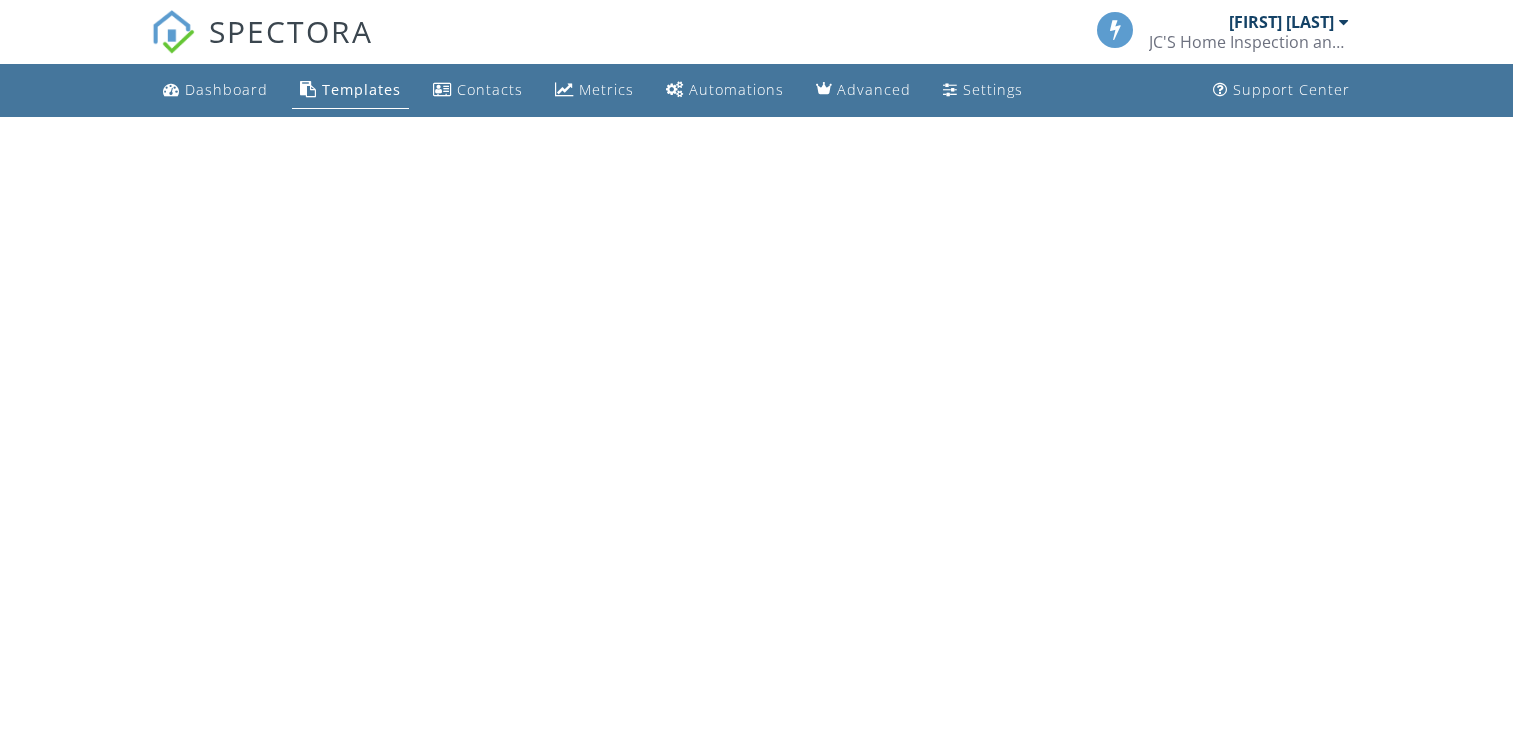 scroll, scrollTop: 0, scrollLeft: 0, axis: both 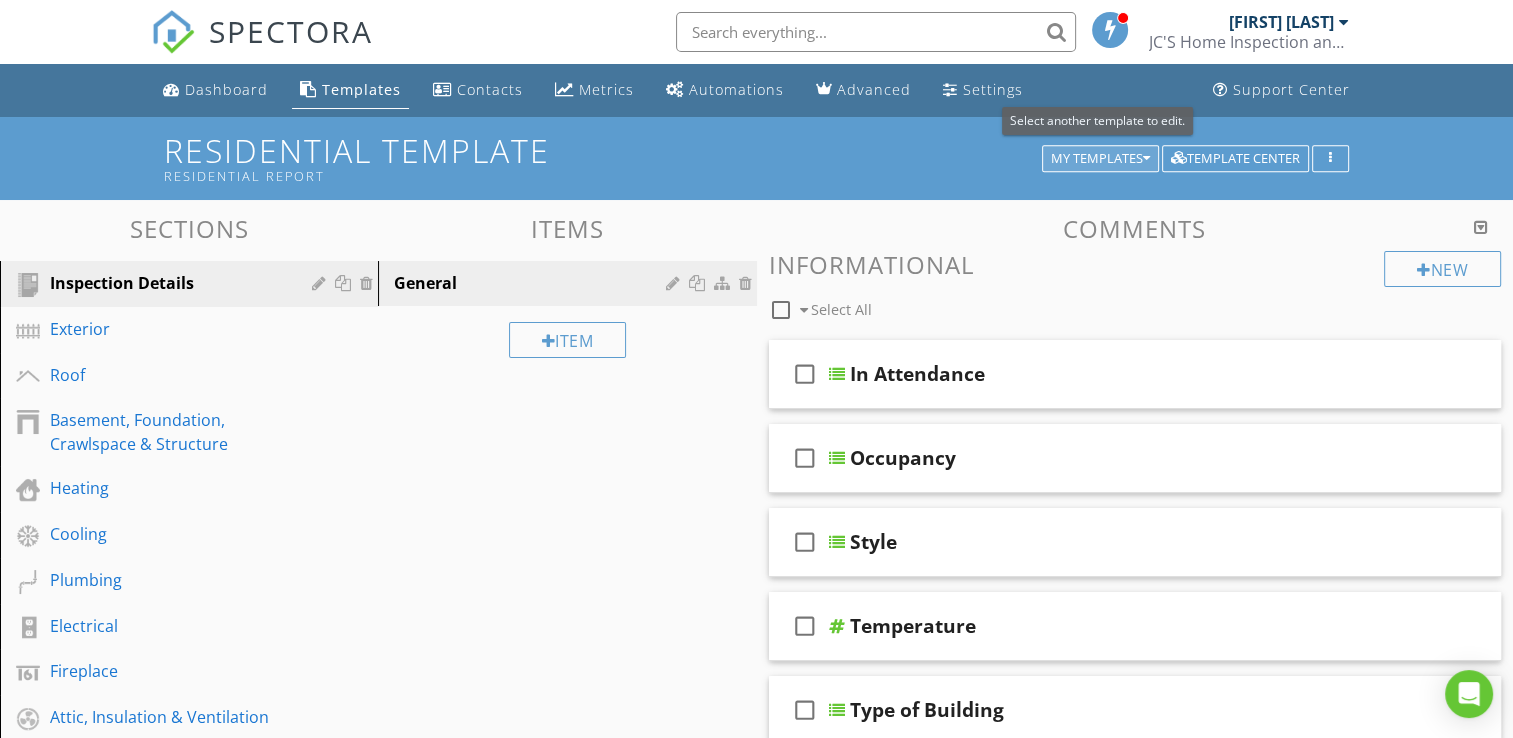 click on "My Templates" at bounding box center (1100, 159) 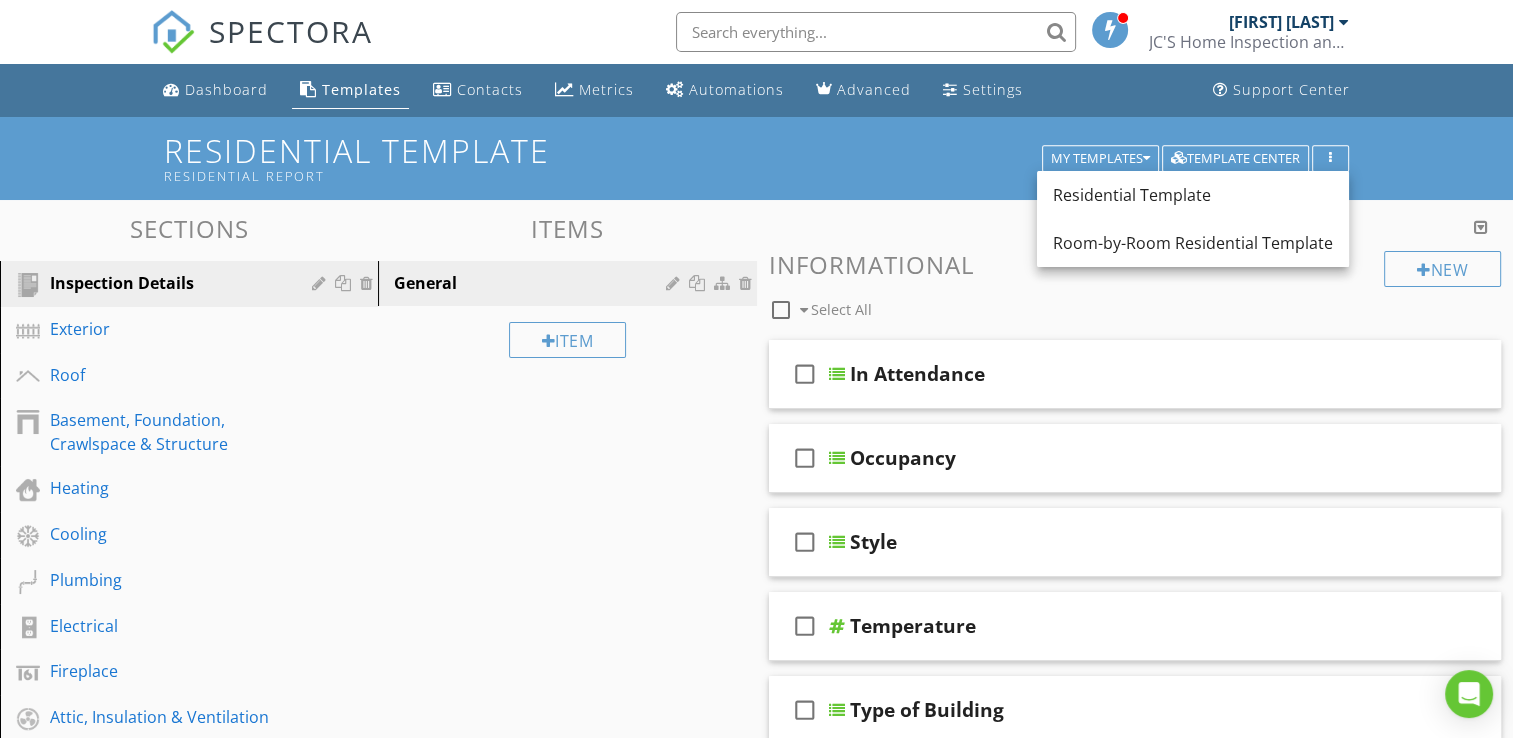 click on "Comments" at bounding box center (1135, 228) 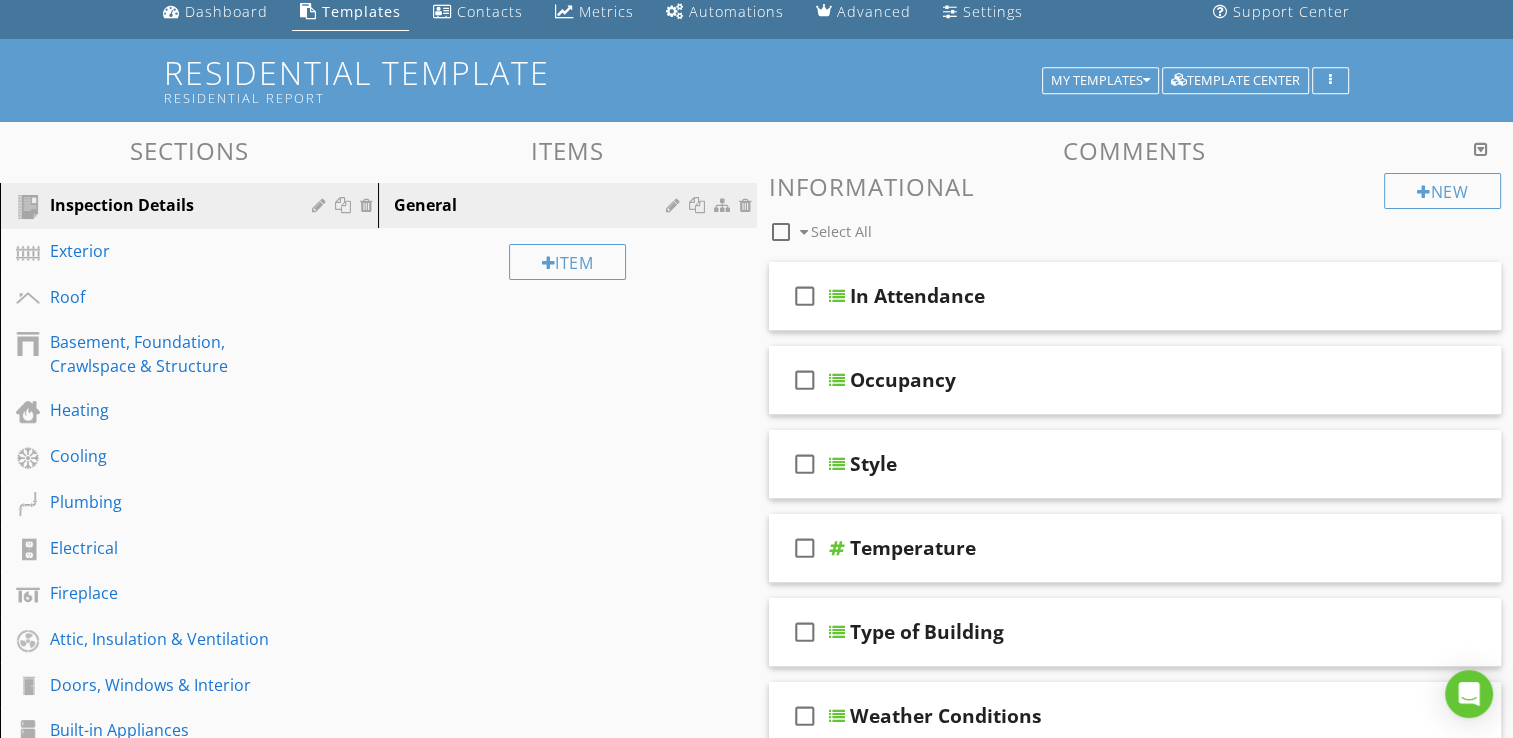 scroll, scrollTop: 0, scrollLeft: 0, axis: both 